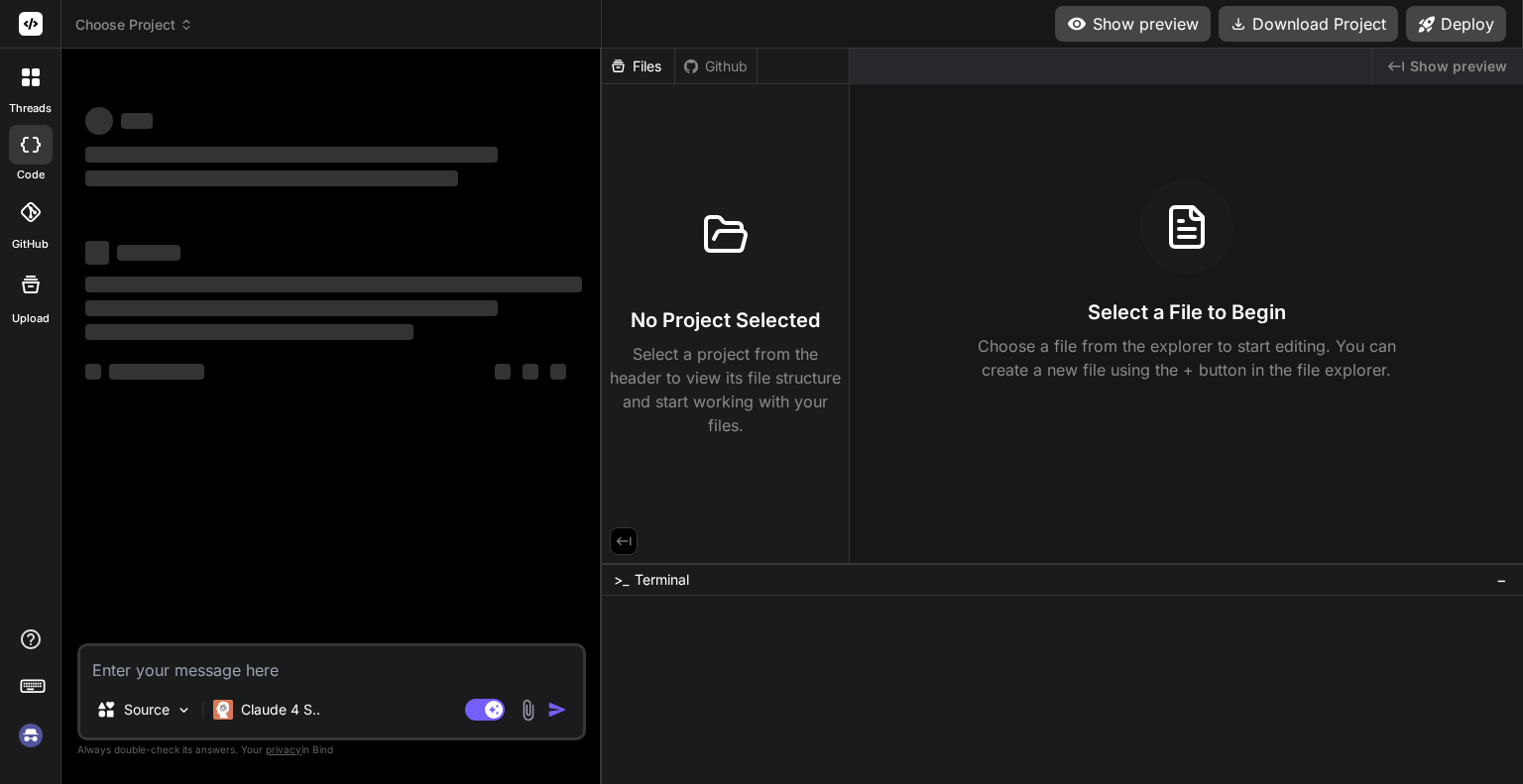 scroll, scrollTop: 0, scrollLeft: 0, axis: both 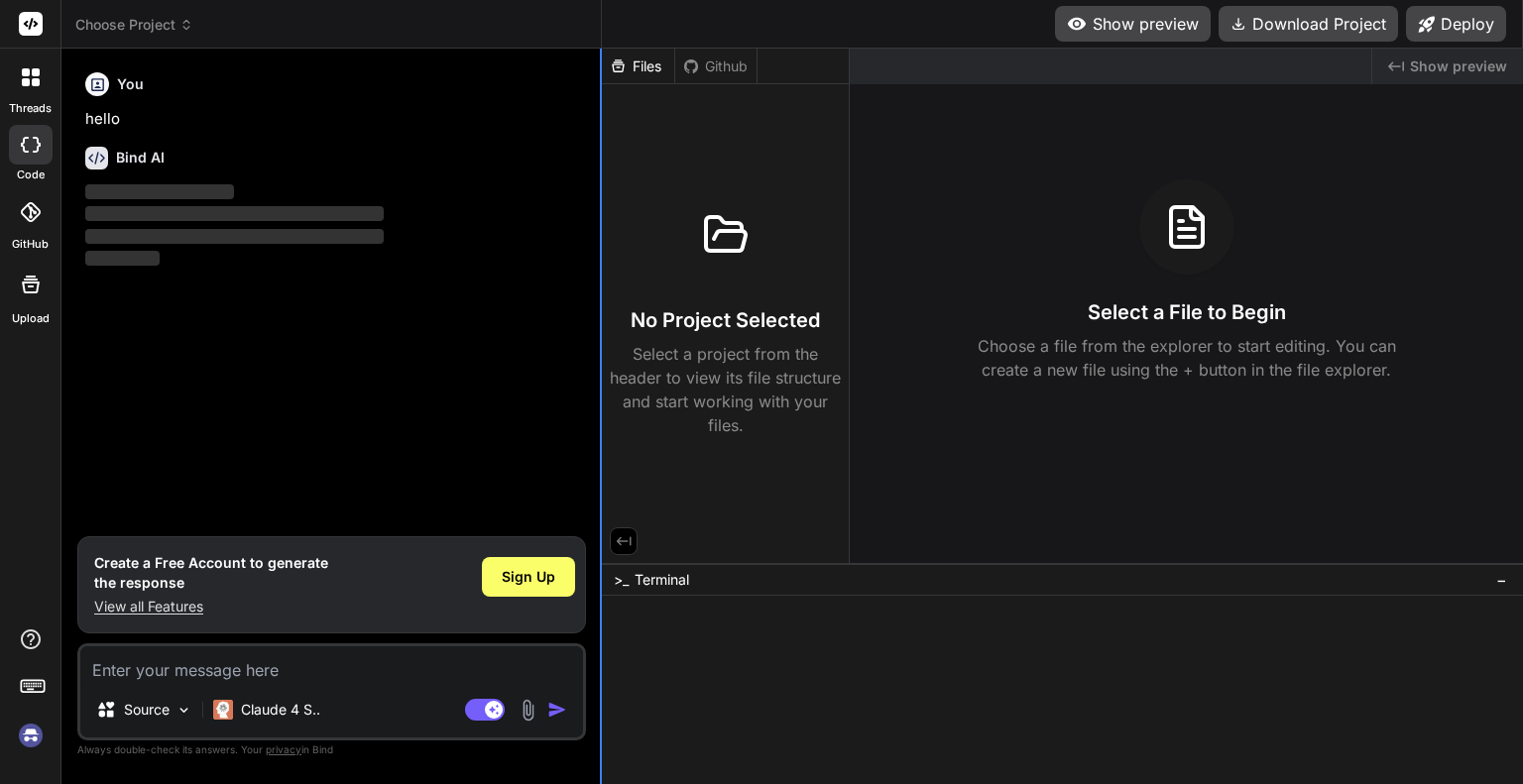 type on "x" 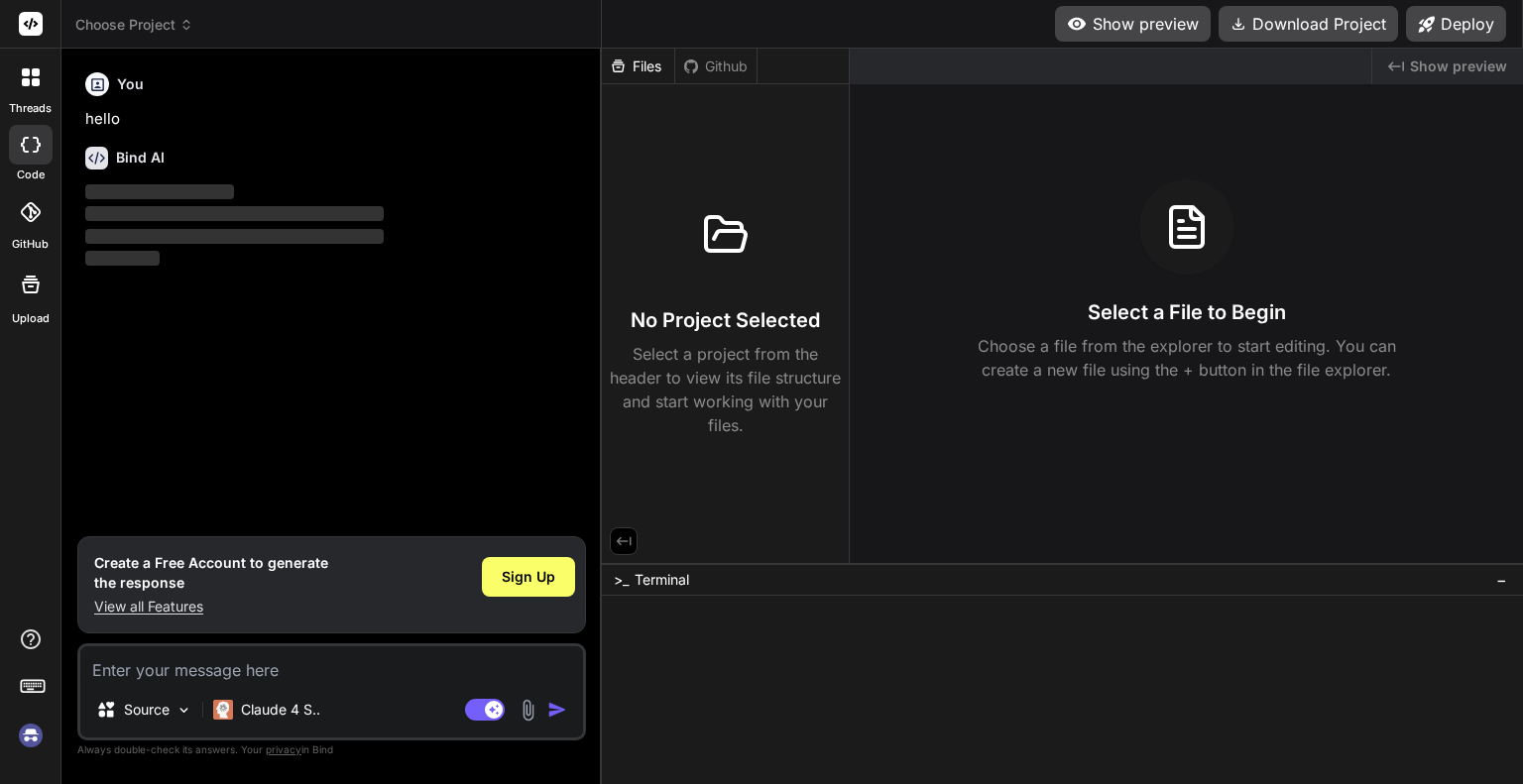click at bounding box center (331, 664) 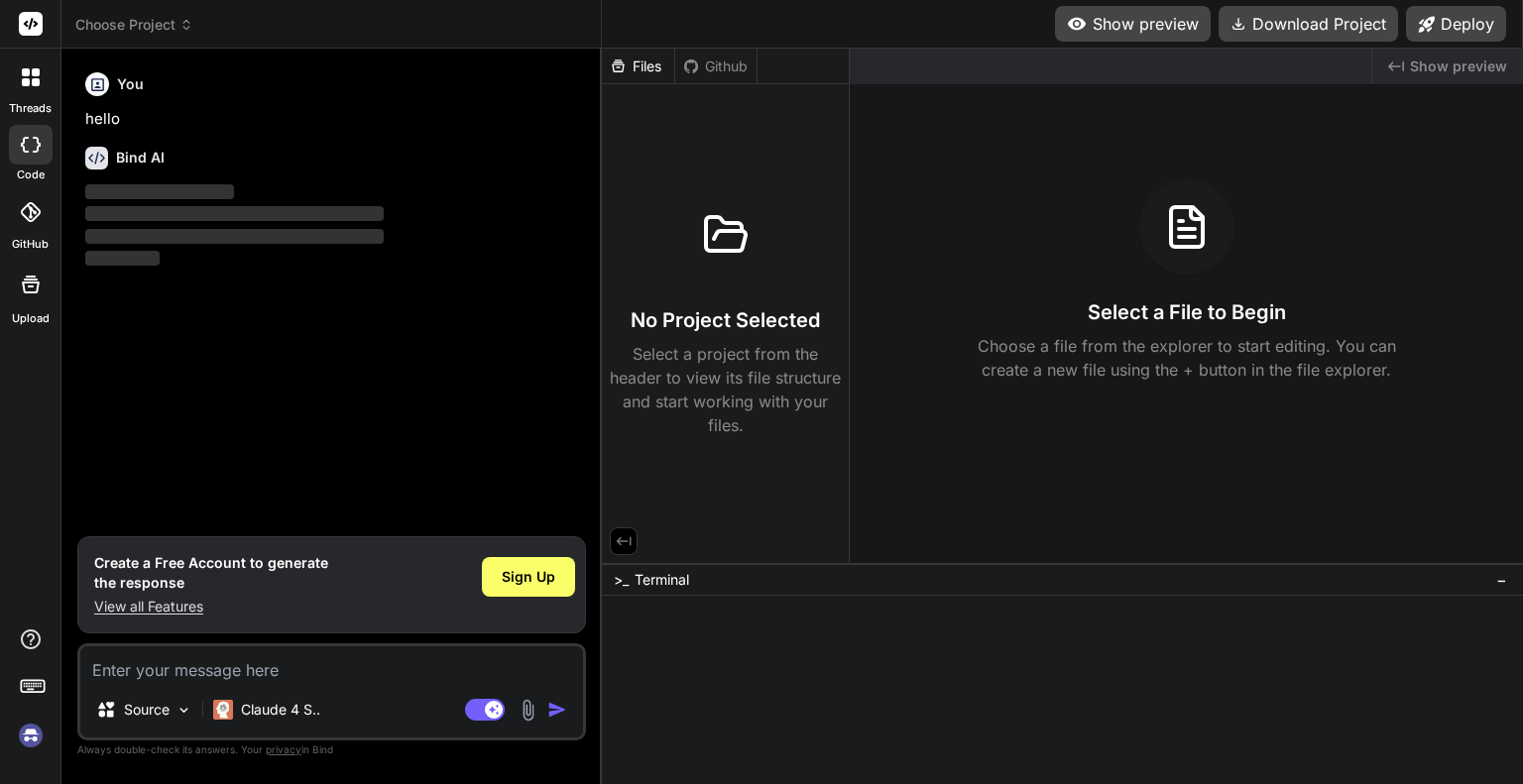type on "352 × 2
You can split this sum like this: 35 / 2 × 2 = 704. (35 and 2 are easy to double.)
Similarly 827 × 2 becomes 8 / 27 × 2 = 1654,
604 × 7 becomes 6 / 04 × 7 = 4228,
121745 × 2 becomes 12 / 17 / 45 × 2 = 243490,
3131 × 5 becomes 3 / 13 / 1 × 5 = 15655" 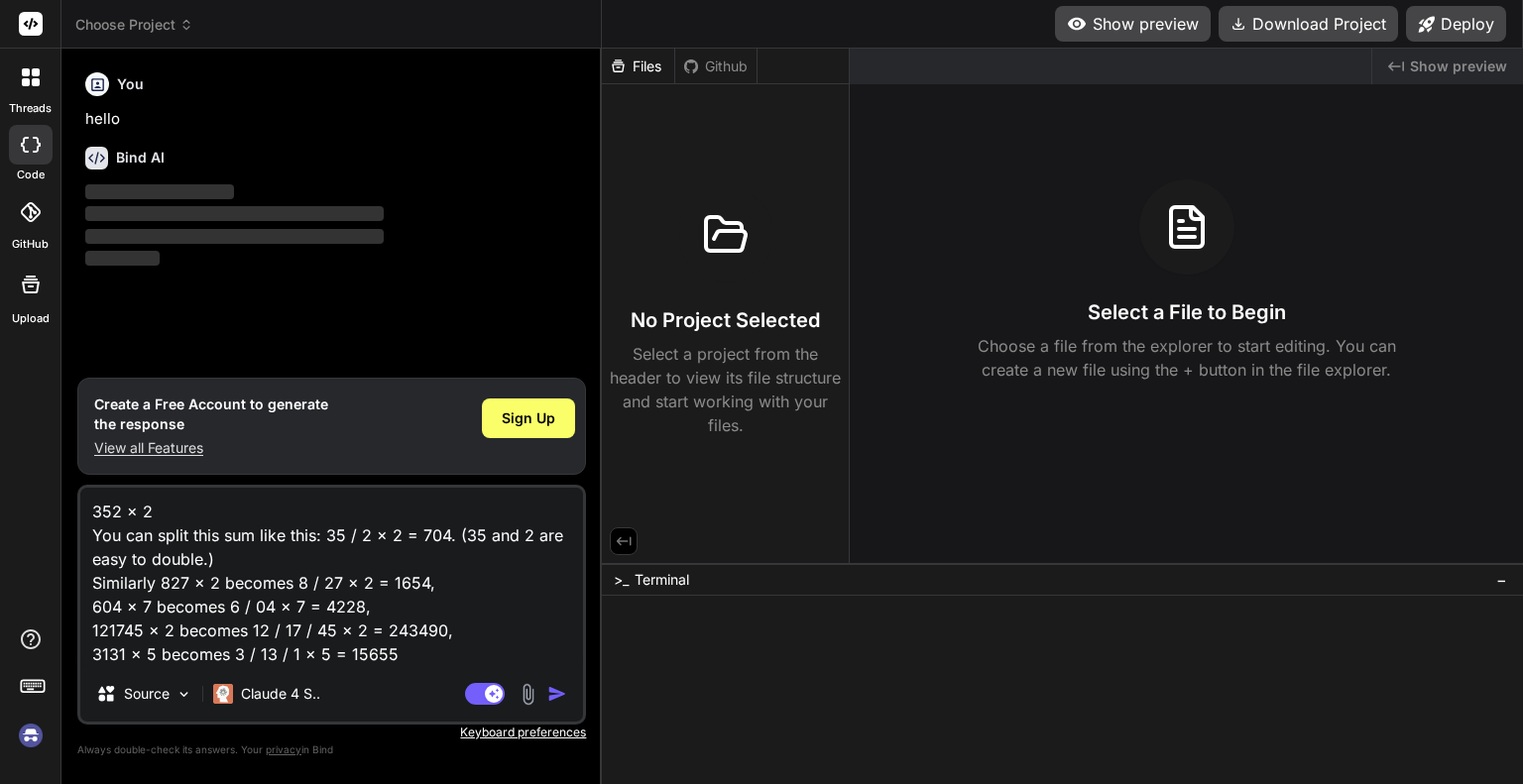 type on "x" 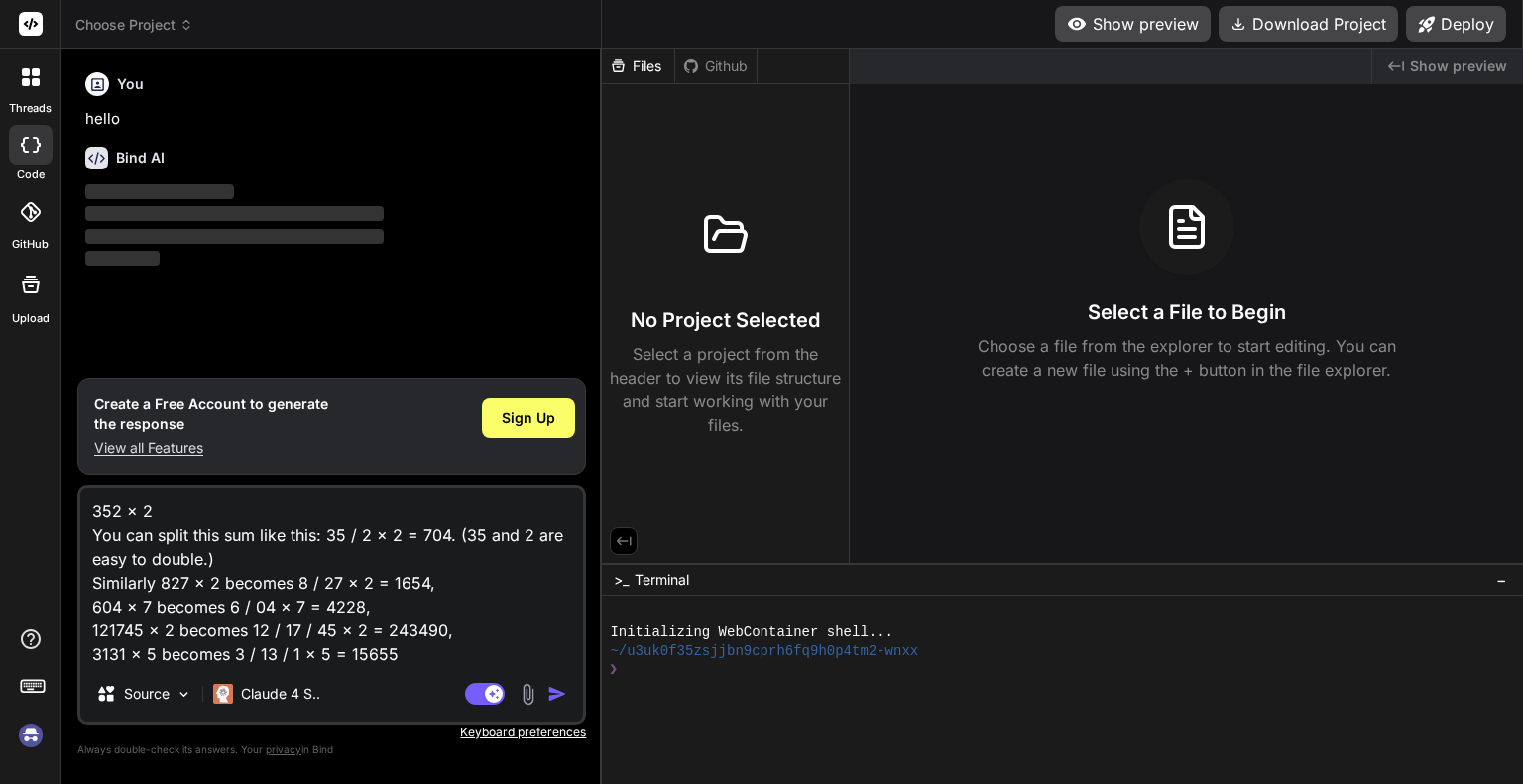 type on "352 × 2
You can split this sum like this: 35 / 2 × 2 = 704. (35 and 2 are easy to double.)
Similarly 827 × 2 becomes 8 / 27 × 2 = 1654,
604 × 7 becomes 6 / 04 × 7 = 4228,
121745 × 2 becomes 12 / 17 / 45 × 2 = 243490,
3131 × 5 becomes 3 / 13 / 1 × 5 = 15655" 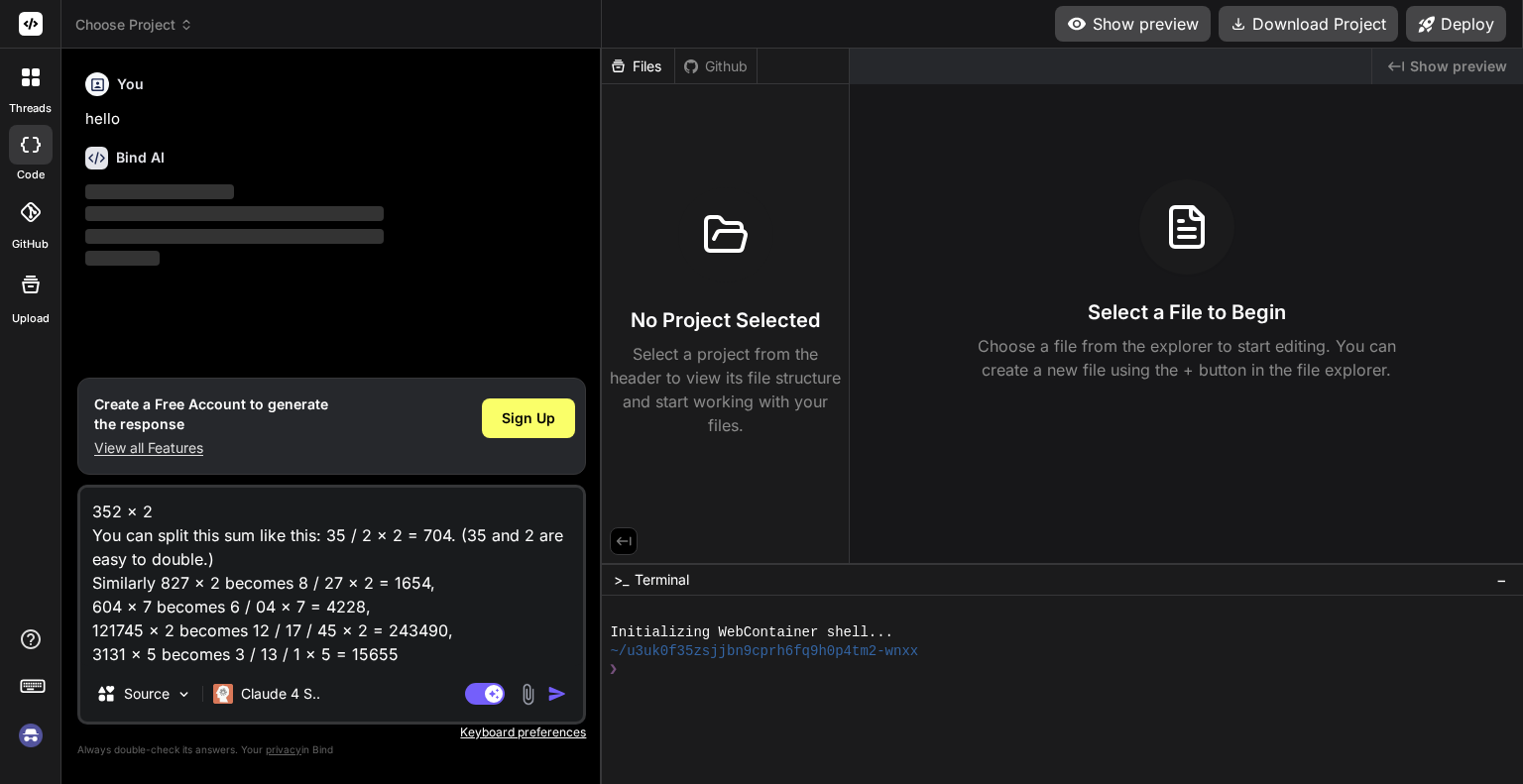 type on "x" 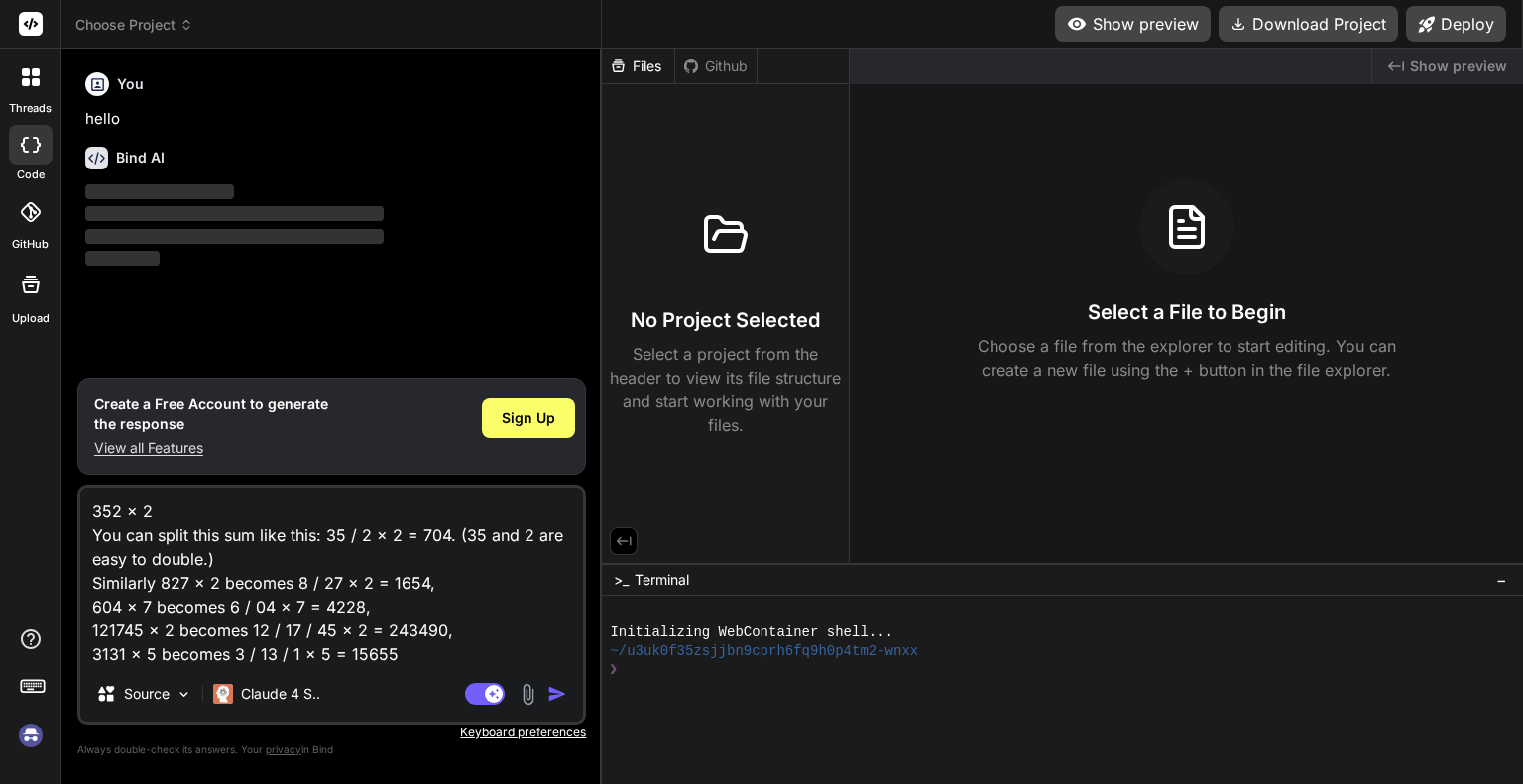 type on "352 × 2
You can split this sum like this: 35 / 2 × 2 = 704. (35 and 2 are easy to double.)
Similarly 827 × 2 becomes 8 / 27 × 2 = 1654,
604 × 7 becomes 6 / 04 × 7 = 4228,
121745 × 2 becomes 12 / 17 / 45 × 2 = 243490,
3131 × 5 becomes 3 / 13 / 1 × 5 = 15655" 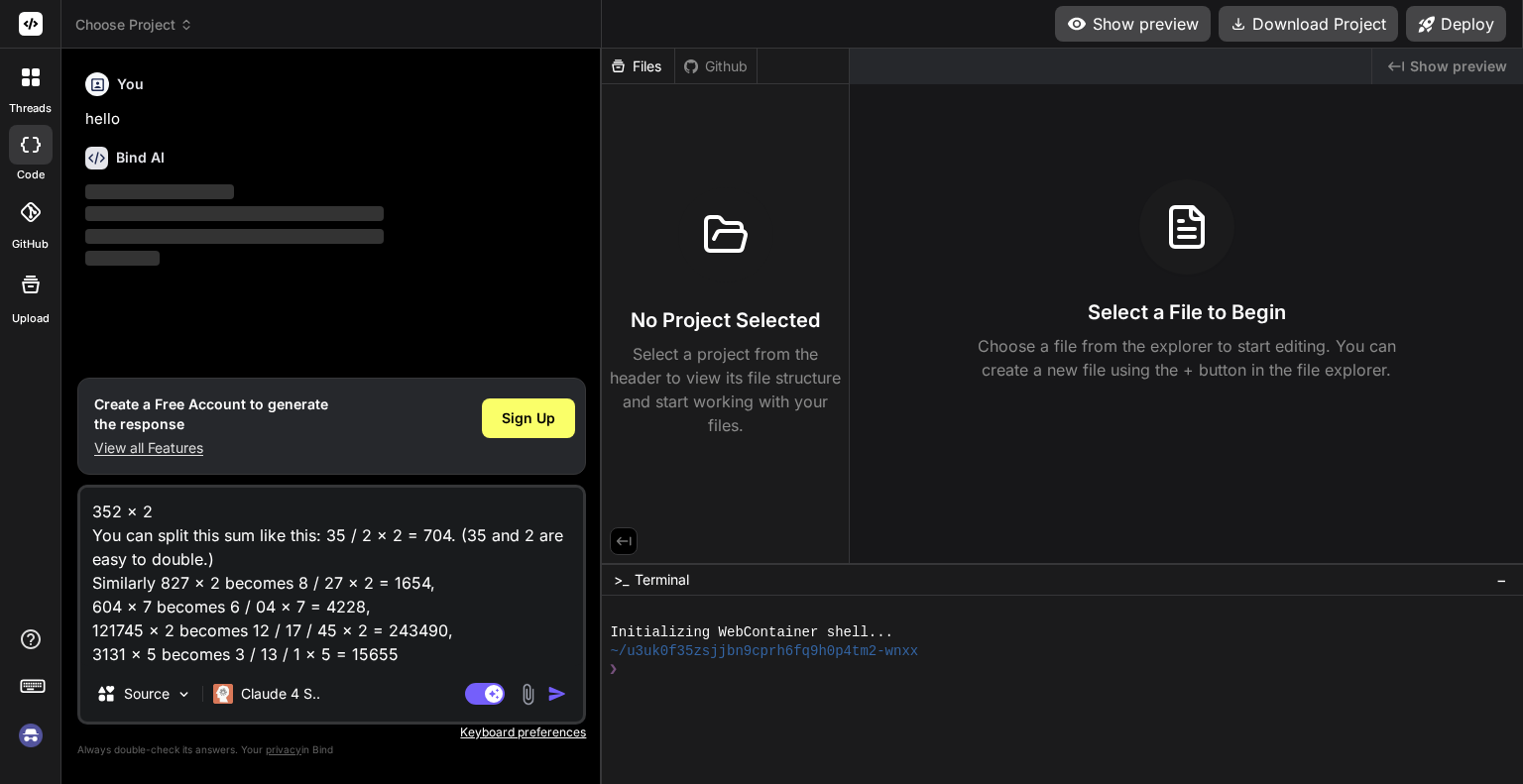type on "x" 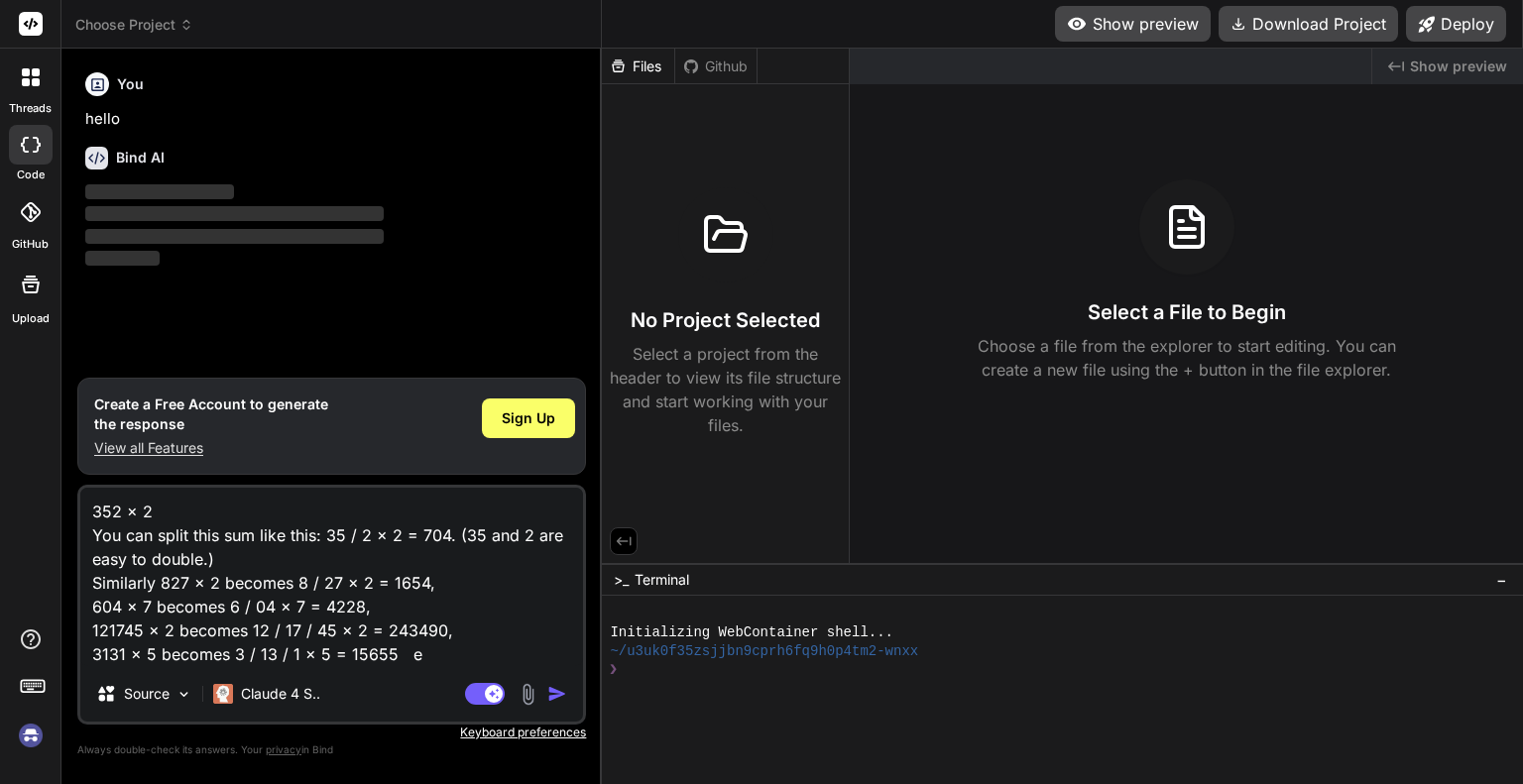 type on "352 × 2
You can split this sum like this: 35 / 2 × 2 = 704. (35 and 2 are easy to double.)
Similarly 827 × 2 becomes 8 / 27 × 2 = 1654,
604 × 7 becomes 6 / 04 × 7 = 4228,
121745 × 2 becomes 12 / 17 / 45 × 2 = 243490,
3131 × 5 becomes 3 / 13 / 1 × 5 = 15655   ex" 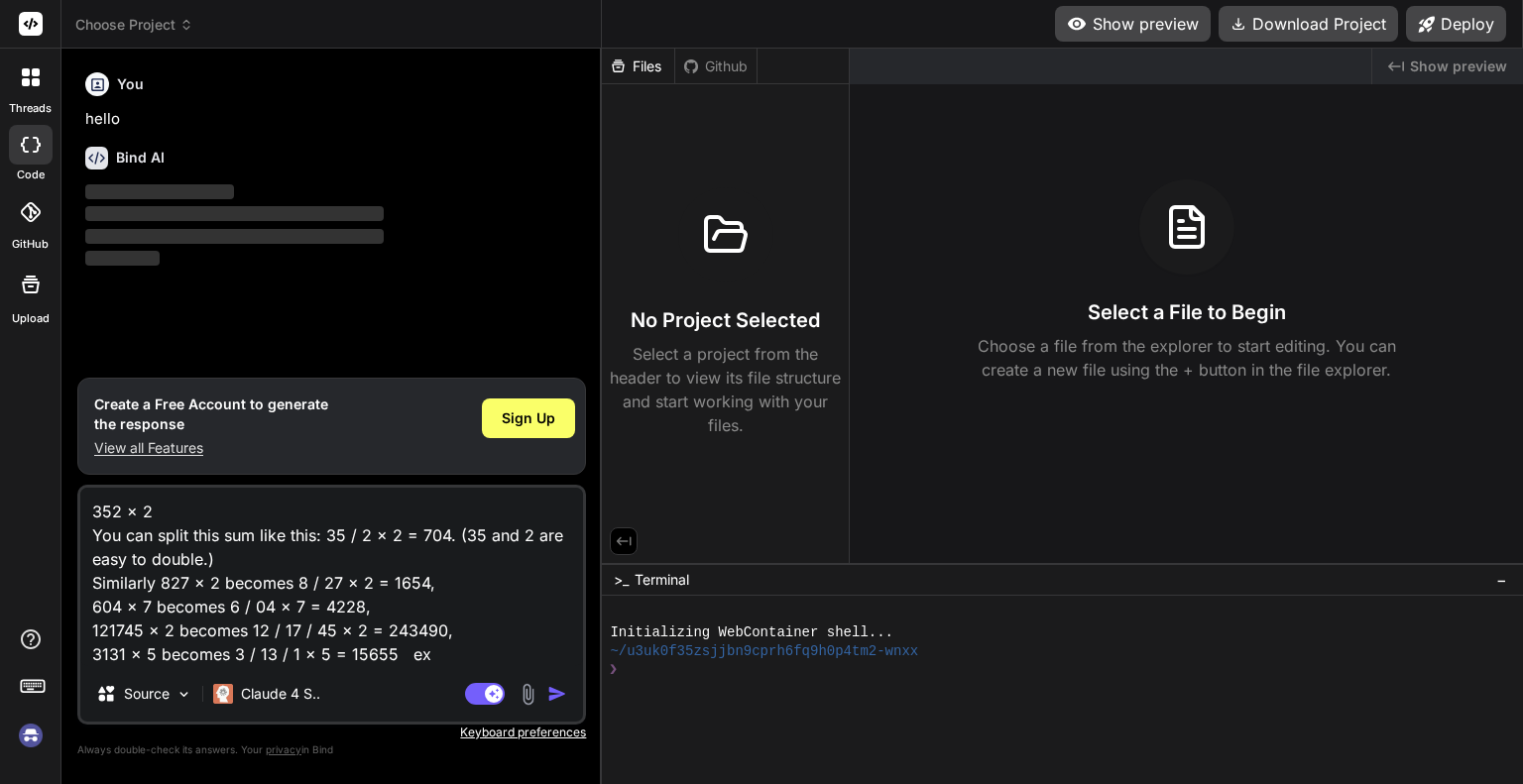 type on "352 × 2
You can split this sum like this: 35 / 2 × 2 = 704. (35 and 2 are easy to double.)
Similarly 827 × 2 becomes 8 / 27 × 2 = 1654,
604 × 7 becomes 6 / 04 × 7 = 4228,
121745 × 2 becomes 12 / 17 / 45 × 2 = 243490,
3131 × 5 becomes 3 / 13 / 1 × 5 = 15655   exp" 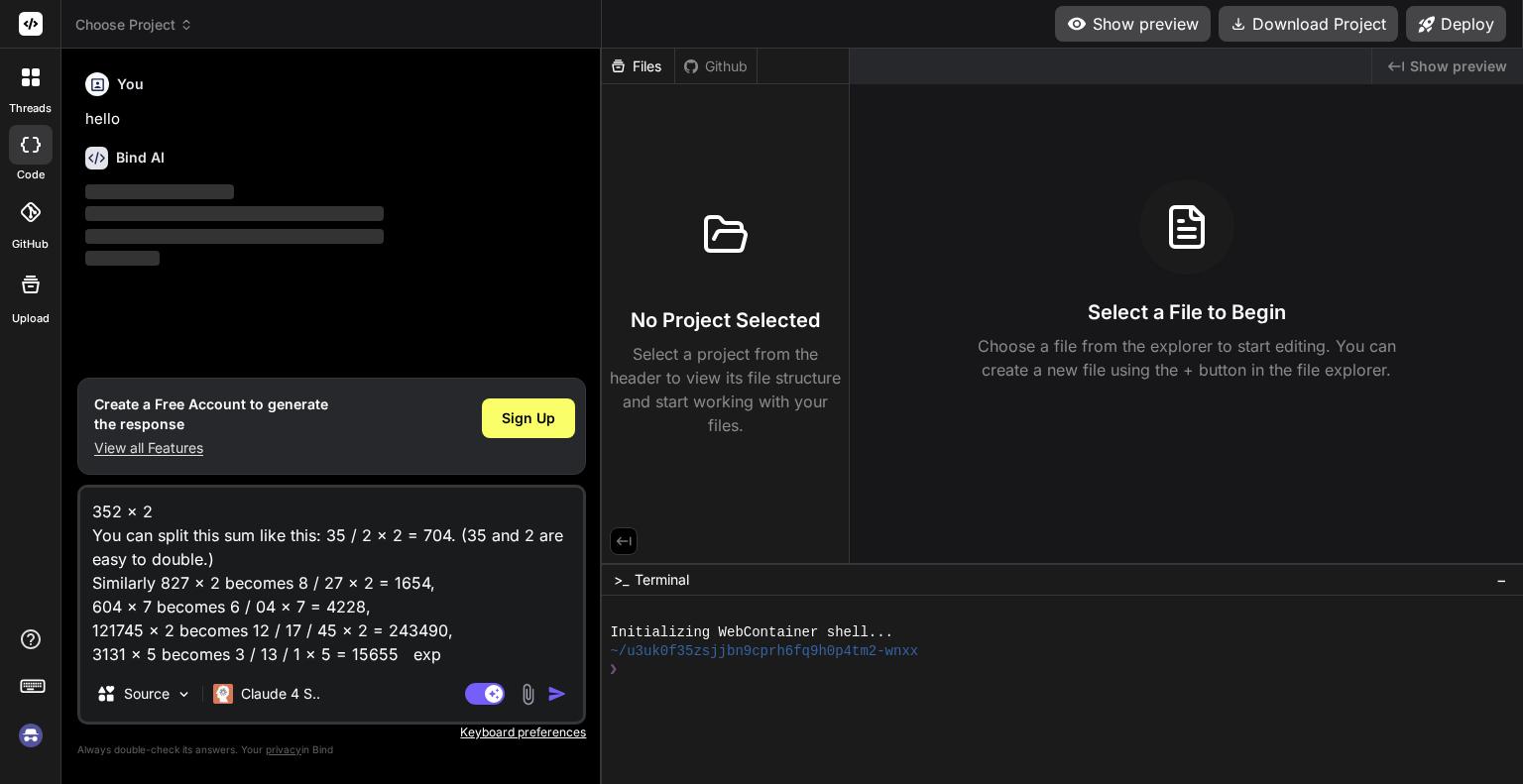 type on "x" 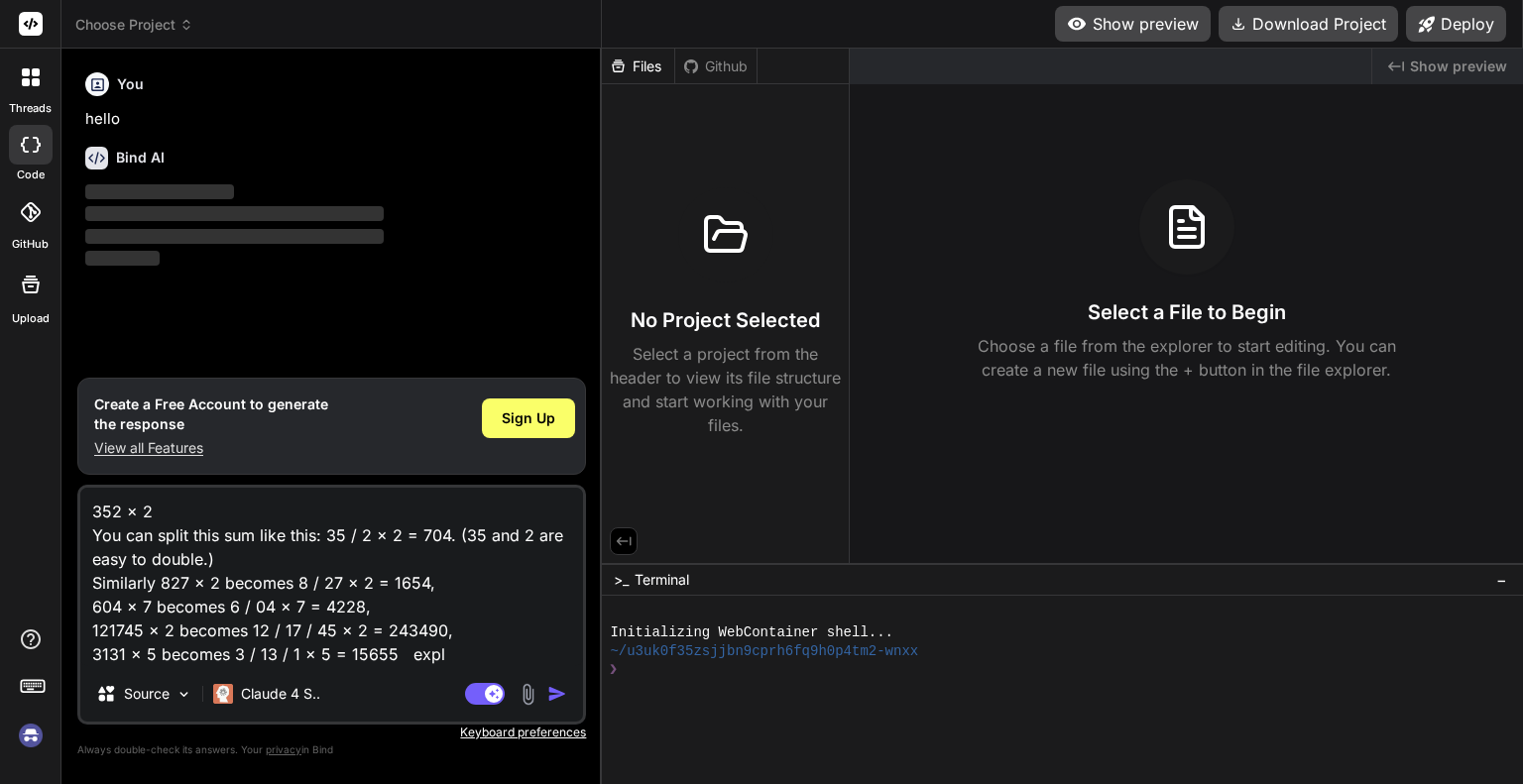 type on "352 × 2
You can split this sum like this: 35 / 2 × 2 = 704. (35 and 2 are easy to double.)
Similarly 827 × 2 becomes 8 / 27 × 2 = 1654,
604 × 7 becomes 6 / 04 × 7 = 4228,
121745 × 2 becomes 12 / 17 / 45 × 2 = 243490,
3131 × 5 becomes 3 / 13 / 1 × 5 = 15655   expla" 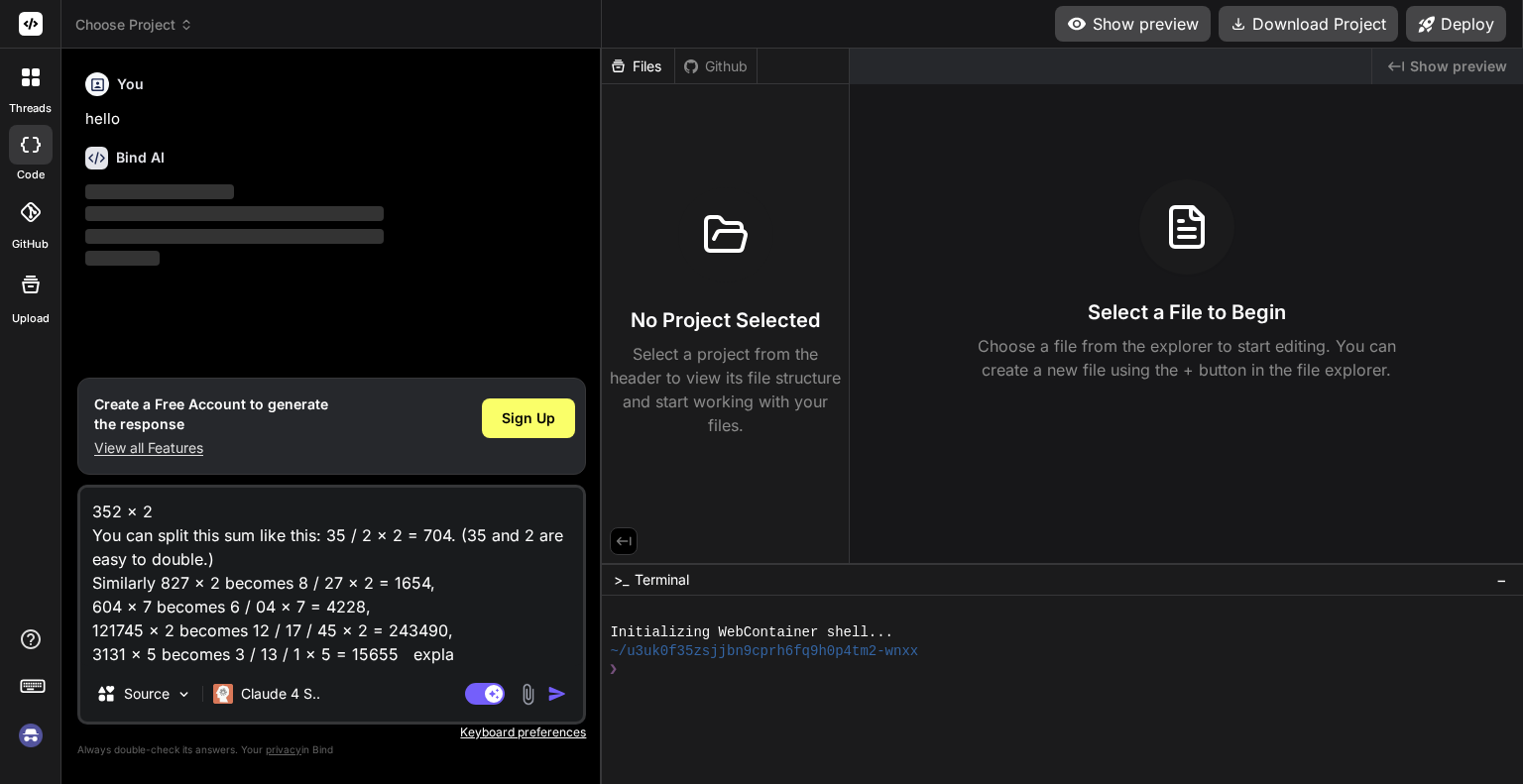 type on "352 × 2
You can split this sum like this: 35 / 2 × 2 = 704. (35 and 2 are easy to double.)
Similarly 827 × 2 becomes 8 / 27 × 2 = 1654,
604 × 7 becomes 6 / 04 × 7 = 4228,
121745 × 2 becomes 12 / 17 / 45 × 2 = 243490,
3131 × 5 becomes 3 / 13 / 1 × 5 = 15655   explai" 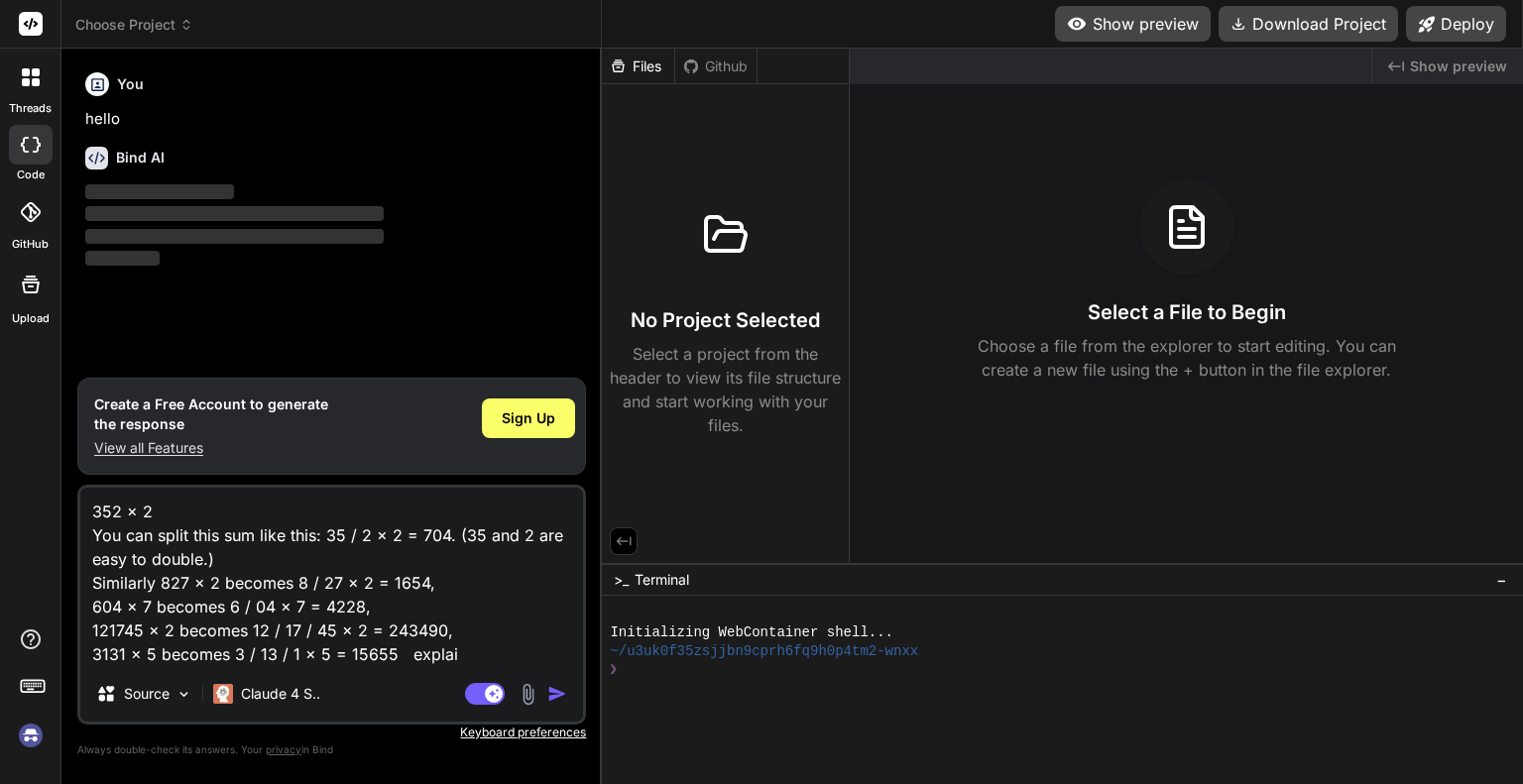 type on "352 × 2
You can split this sum like this: 35 / 2 × 2 = 704. (35 and 2 are easy to double.)
Similarly 827 × 2 becomes 8 / 27 × 2 = 1654,
604 × 7 becomes 6 / 04 × 7 = 4228,
121745 × 2 becomes 12 / 17 / 45 × 2 = 243490,
3131 × 5 becomes 3 / 13 / 1 × 5 = 15655   explain" 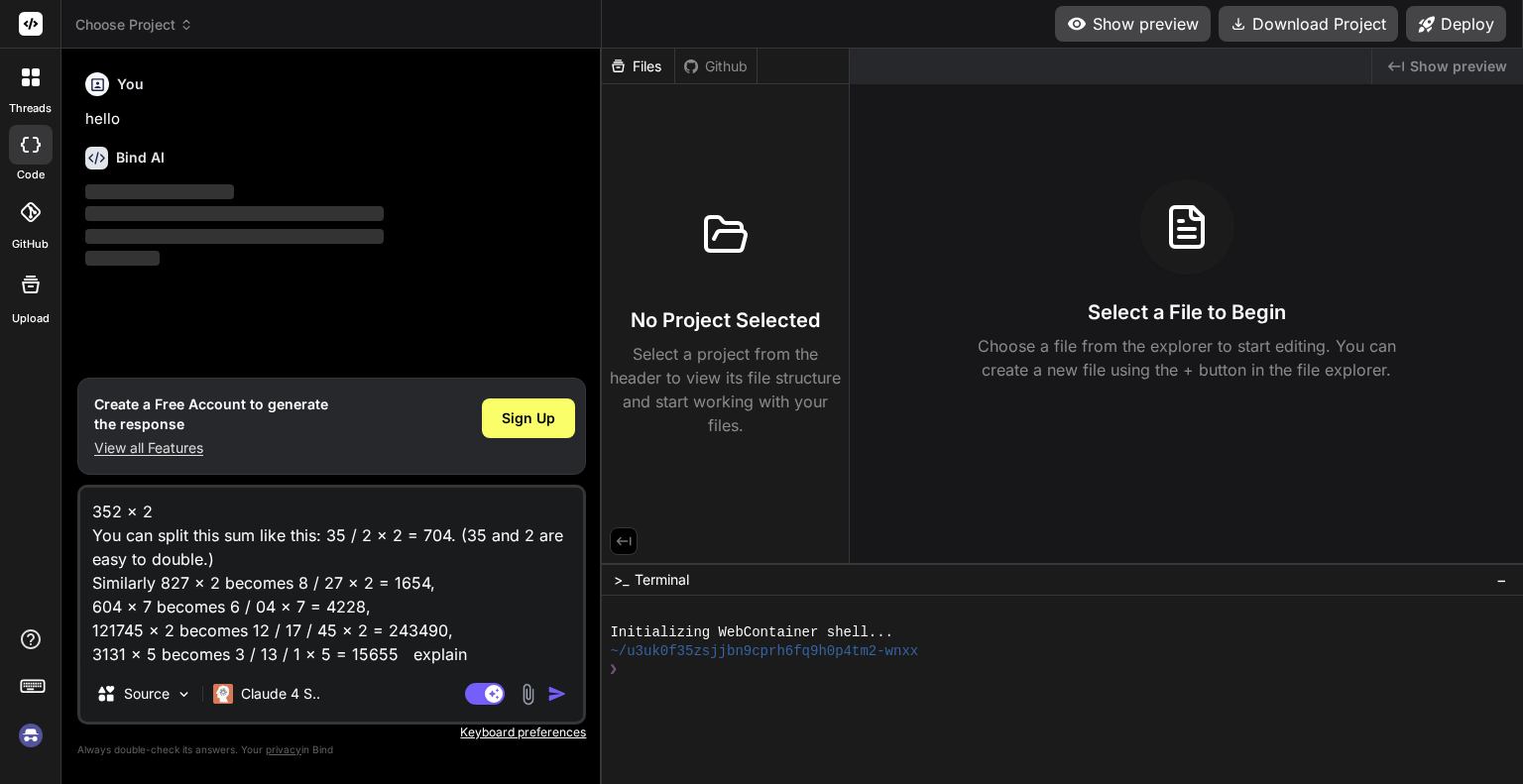 type on "352 × 2
You can split this sum like this: 35 / 2 × 2 = 704. (35 and 2 are easy to double.)
Similarly 827 × 2 becomes 8 / 27 × 2 = 1654,
604 × 7 becomes 6 / 04 × 7 = 4228,
121745 × 2 becomes 12 / 17 / 45 × 2 = 243490,
3131 × 5 becomes 3 / 13 / 1 × 5 = 15655   explain" 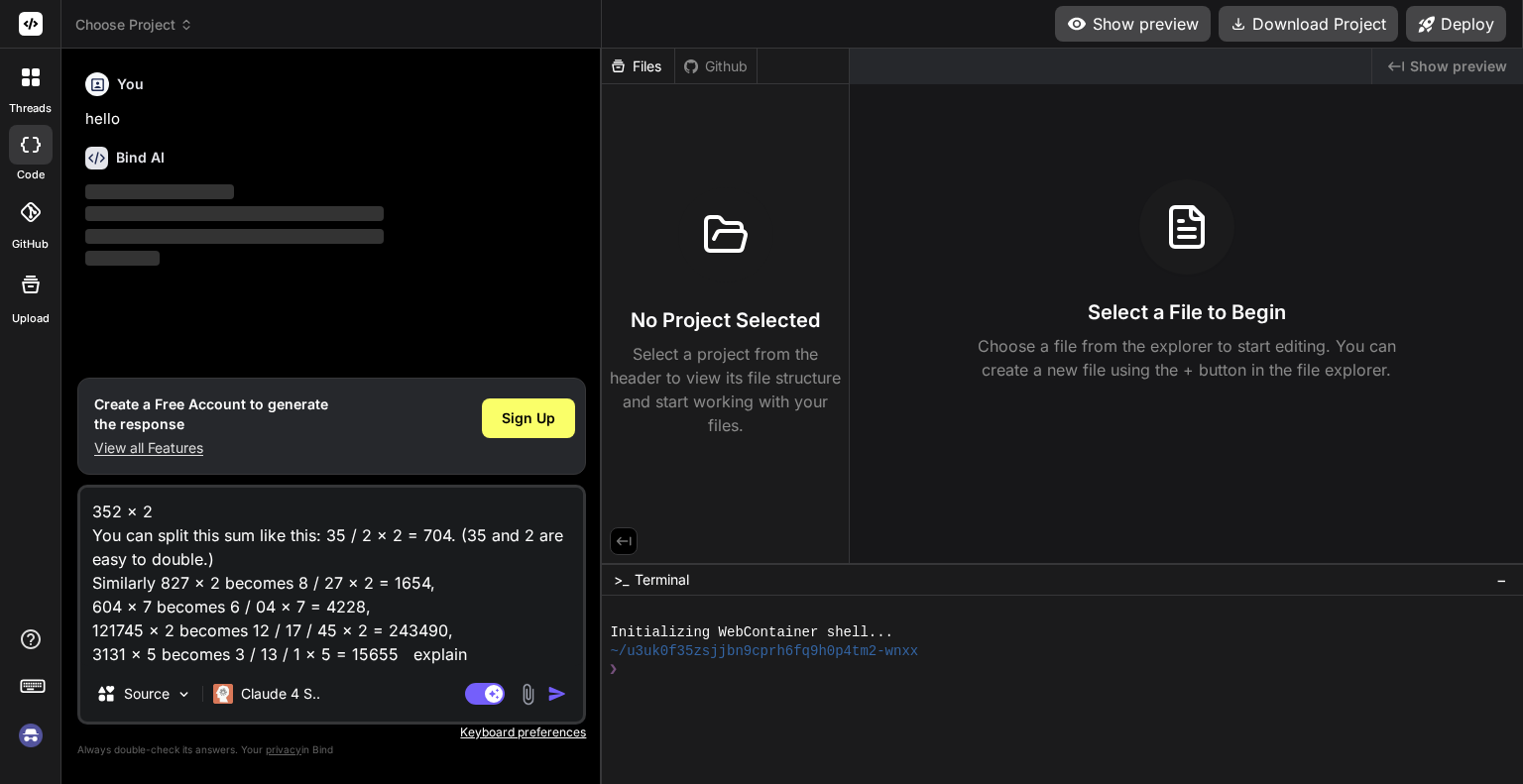 type on "x" 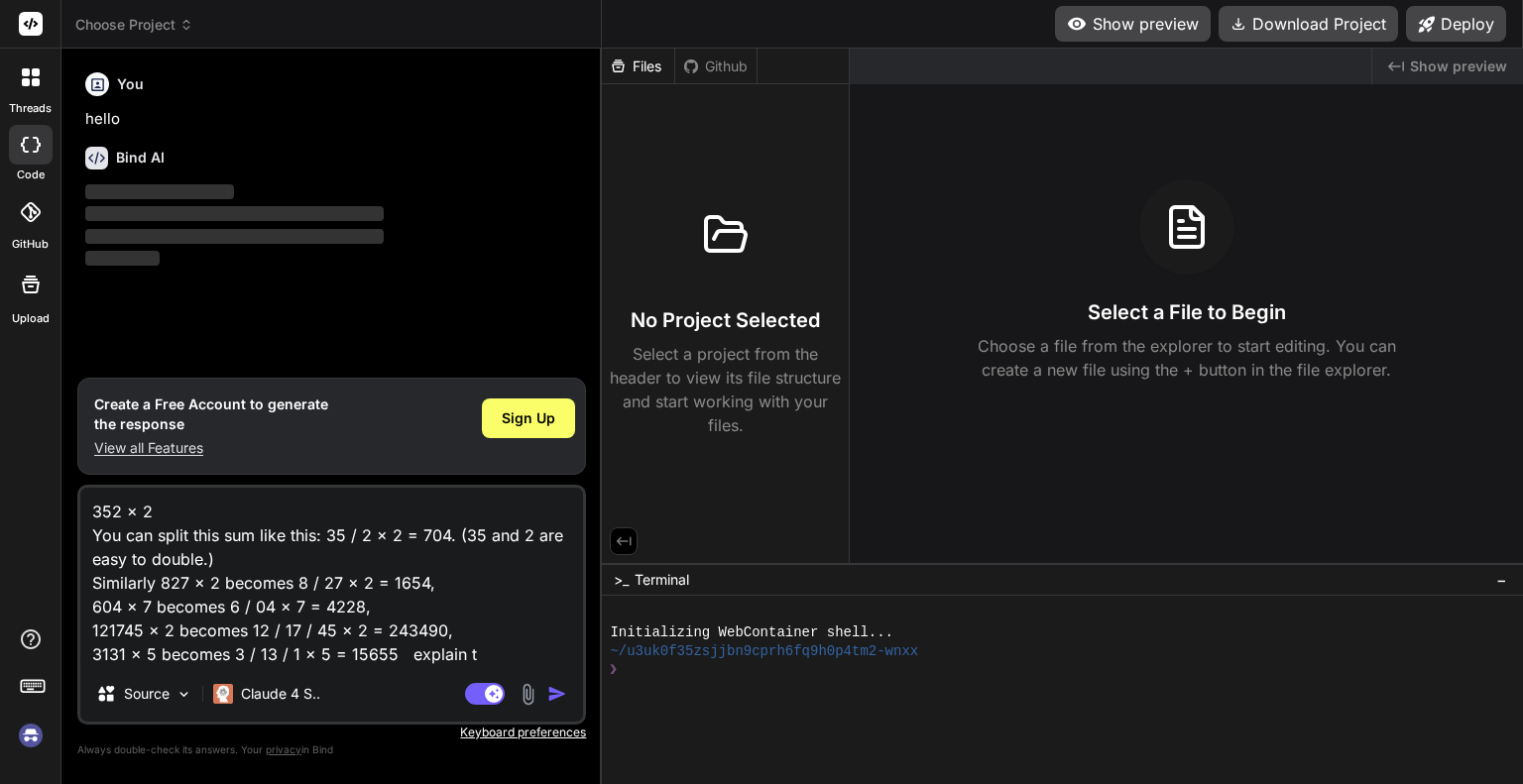 type on "352 × 2
You can split this sum like this: 35 / 2 × 2 = 704. (35 and 2 are easy to double.)
Similarly 827 × 2 becomes 8 / 27 × 2 = 1654,
604 × 7 becomes 6 / 04 × 7 = 4228,
121745 × 2 becomes 12 / 17 / 45 × 2 = 243490,
3131 × 5 becomes 3 / 13 / 1 × 5 = 15655   explain th" 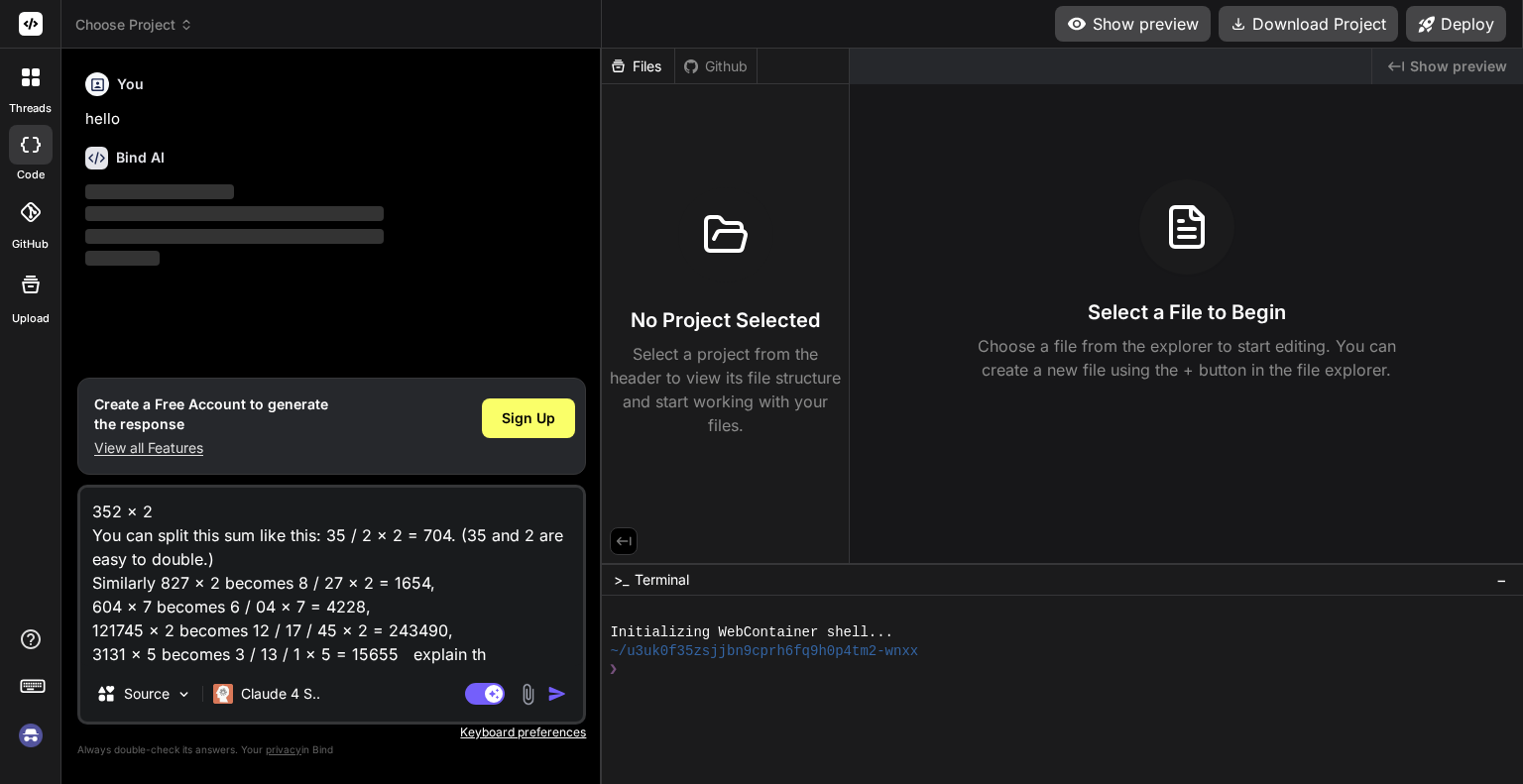 type on "352 × 2
You can split this sum like this: 35 / 2 × 2 = 704. (35 and 2 are easy to double.)
Similarly 827 × 2 becomes 8 / 27 × 2 = 1654,
604 × 7 becomes 6 / 04 × 7 = 4228,
121745 × 2 becomes 12 / 17 / 45 × 2 = 243490,
3131 × 5 becomes 3 / 13 / 1 × 5 = 15655   explain the" 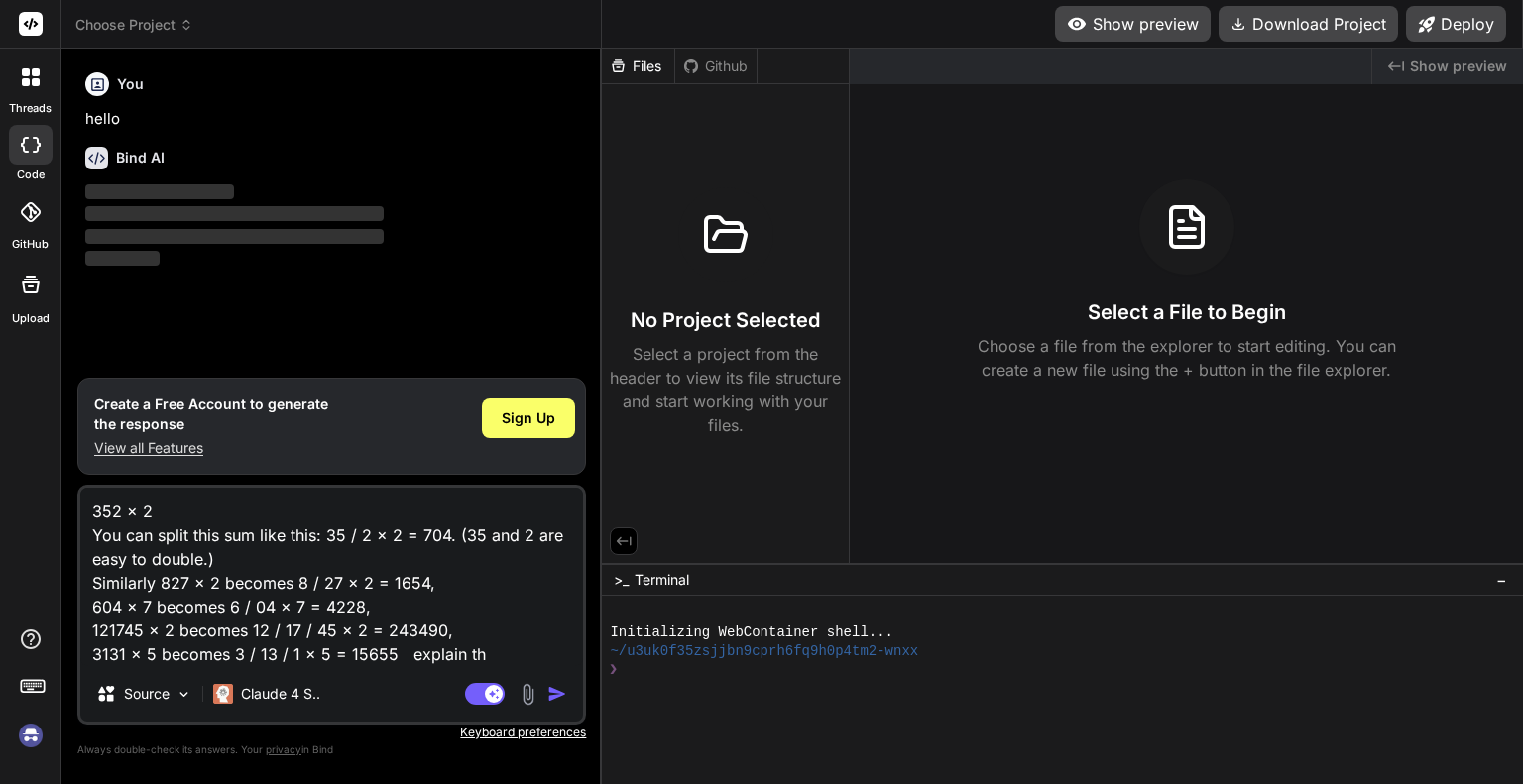 type on "x" 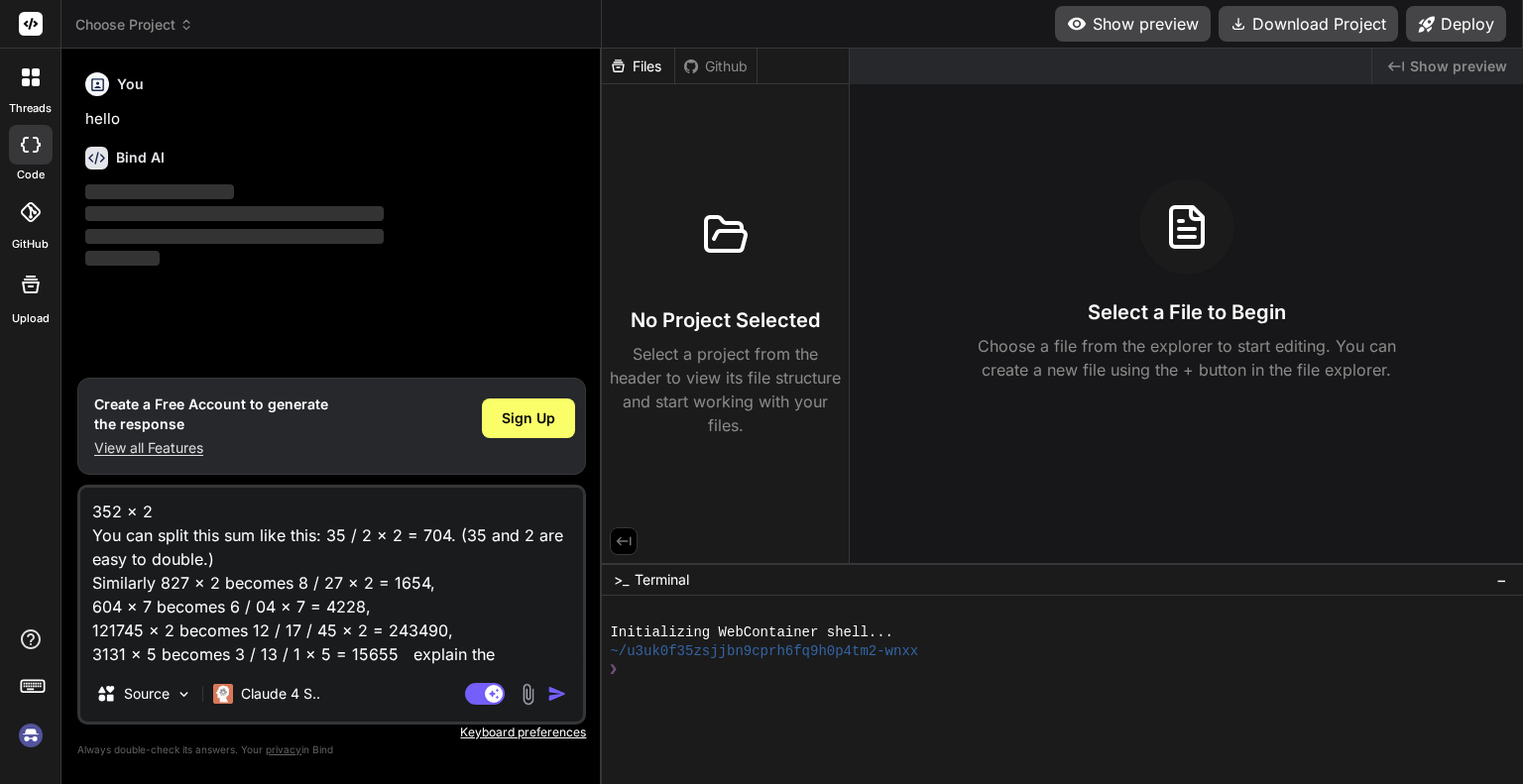 type on "352 × 2
You can split this sum like this: 35 / 2 × 2 = 704. (35 and 2 are easy to double.)
Similarly 827 × 2 becomes 8 / 27 × 2 = 1654,
604 × 7 becomes 6 / 04 × 7 = 4228,
121745 × 2 becomes 12 / 17 / 45 × 2 = 243490,
3131 × 5 becomes 3 / 13 / 1 × 5 = 15655   explain the" 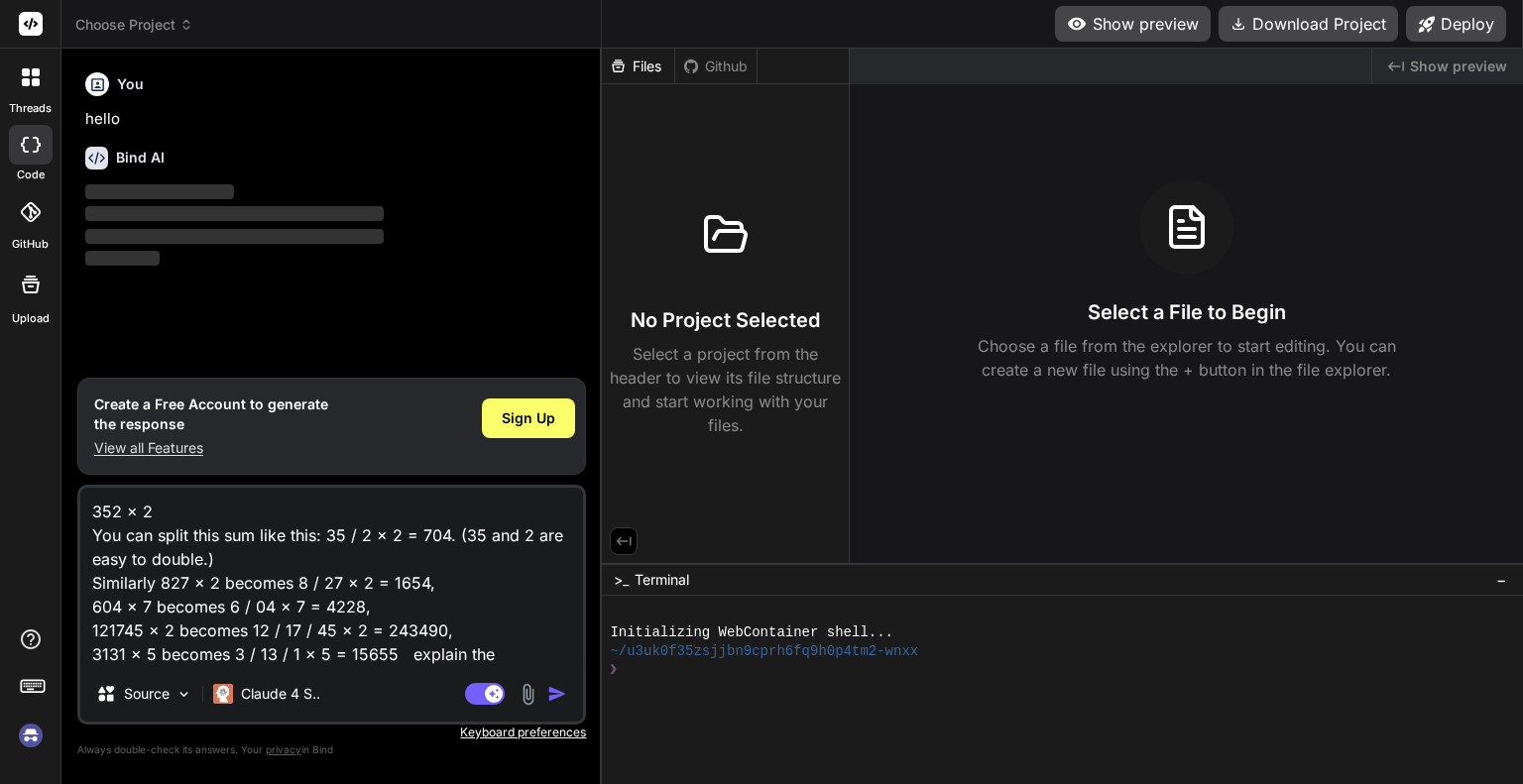 type on "x" 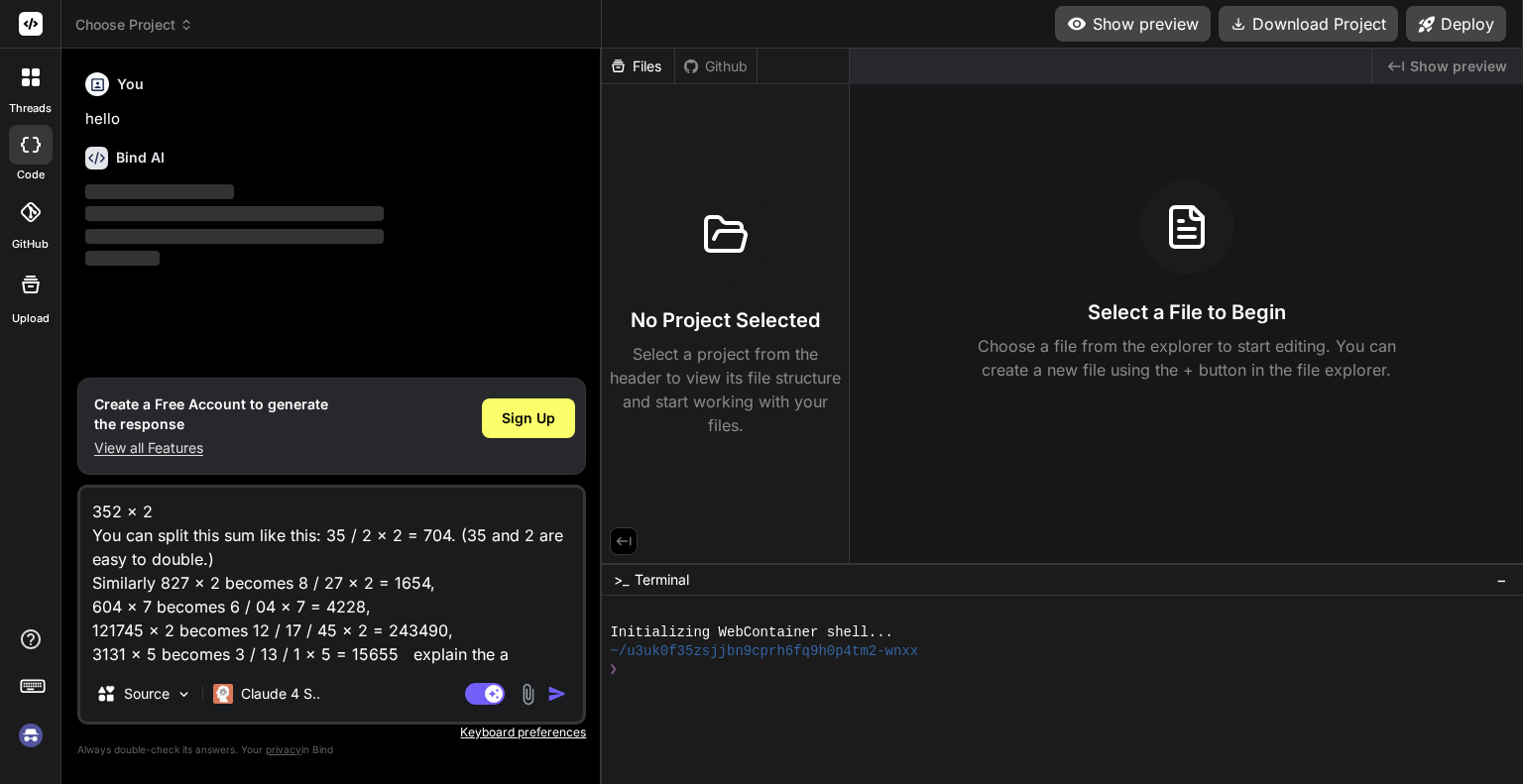 type on "352 × 2
You can split this sum like this: 35 / 2 × 2 = 704. (35 and 2 are easy to double.)
Similarly 827 × 2 becomes 8 / 27 × 2 = 1654,
604 × 7 becomes 6 / 04 × 7 = 4228,
121745 × 2 becomes 12 / 17 / 45 × 2 = 243490,
3131 × 5 becomes 3 / 13 / 1 × 5 = 15655   explain the ab" 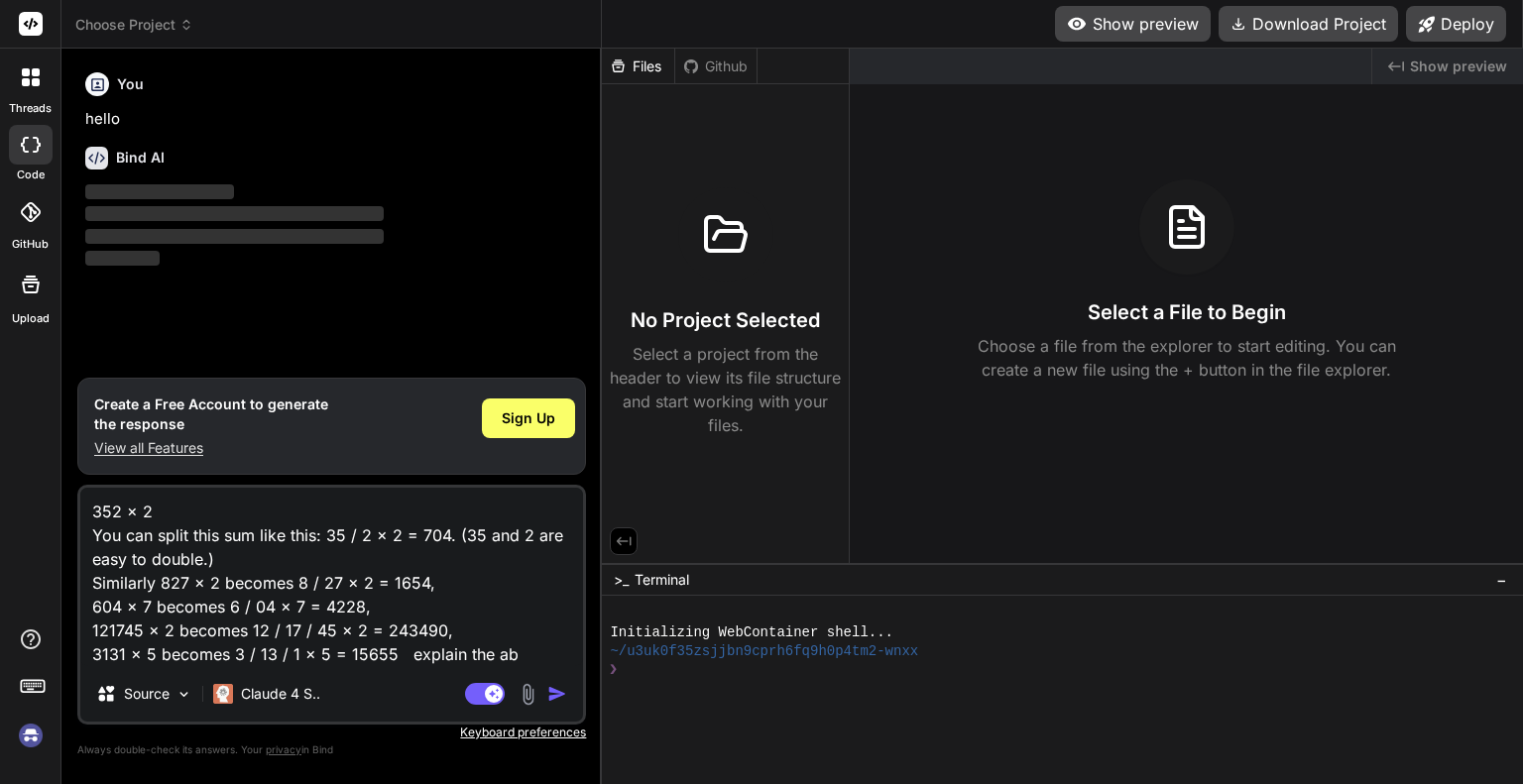 type on "352 × 2
You can split this sum like this: 35 / 2 × 2 = 704. (35 and 2 are easy to double.)
Similarly 827 × 2 becomes 8 / 27 × 2 = 1654,
604 × 7 becomes 6 / 04 × 7 = 4228,
121745 × 2 becomes 12 / 17 / 45 × 2 = 243490,
3131 × 5 becomes 3 / 13 / 1 × 5 = 15655   explain the abo" 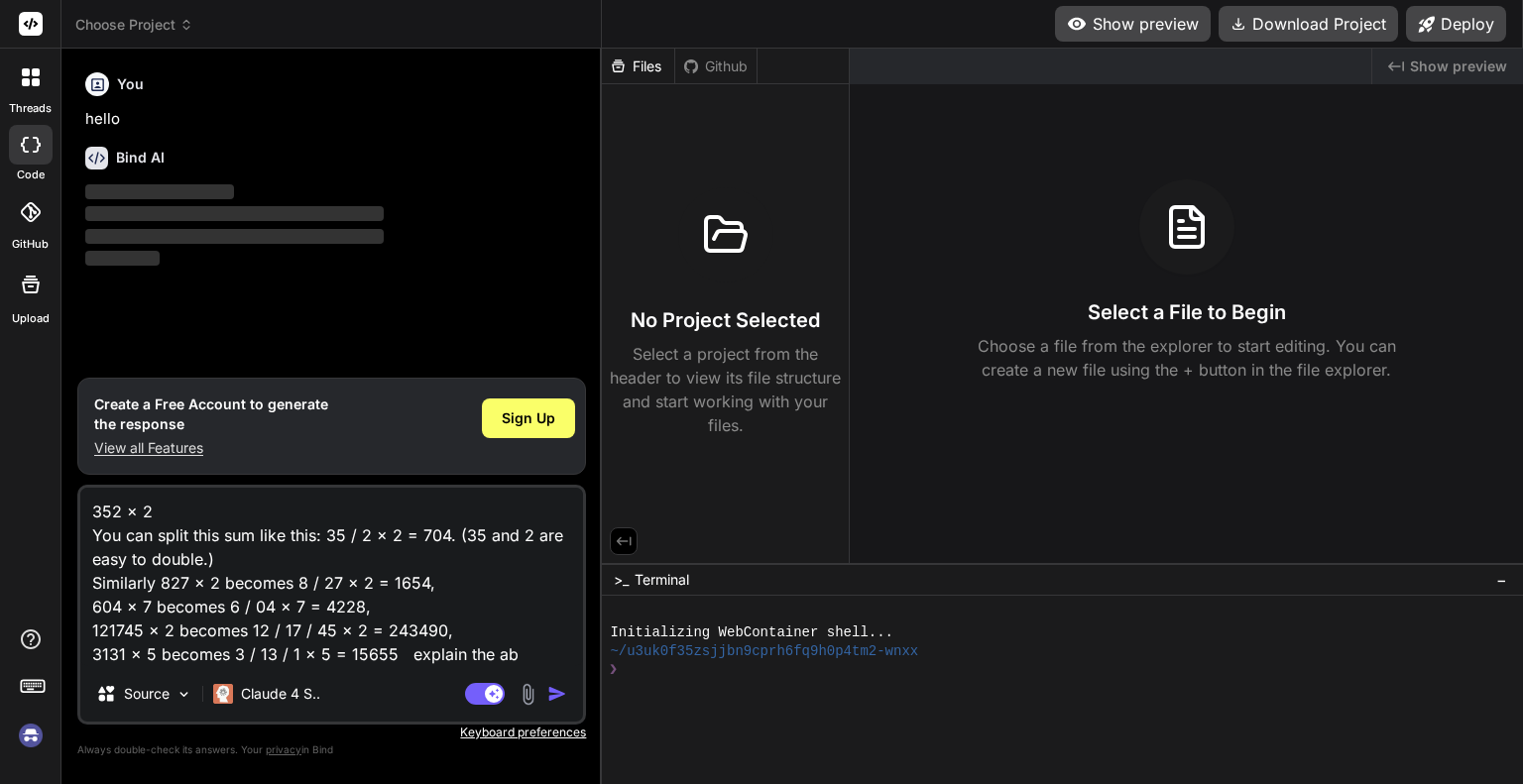type on "x" 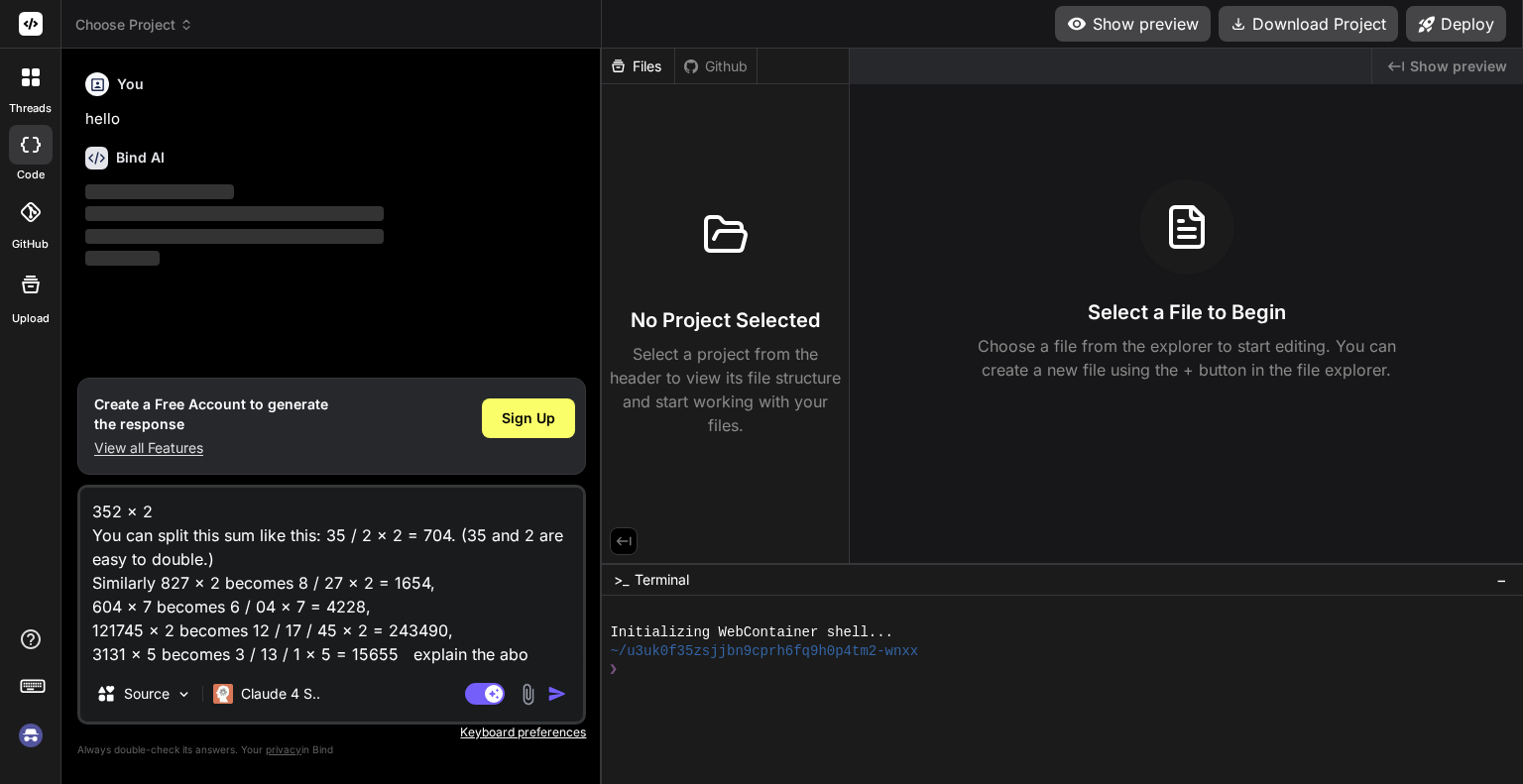 type on "352 × 2
You can split this sum like this: 35 / 2 × 2 = 704. (35 and 2 are easy to double.)
Similarly 827 × 2 becomes 8 / 27 × 2 = 1654,
604 × 7 becomes 6 / 04 × 7 = 4228,
121745 × 2 becomes 12 / 17 / 45 × 2 = 243490,
3131 × 5 becomes 3 / 13 / 1 × 5 = 15655   explain the abov" 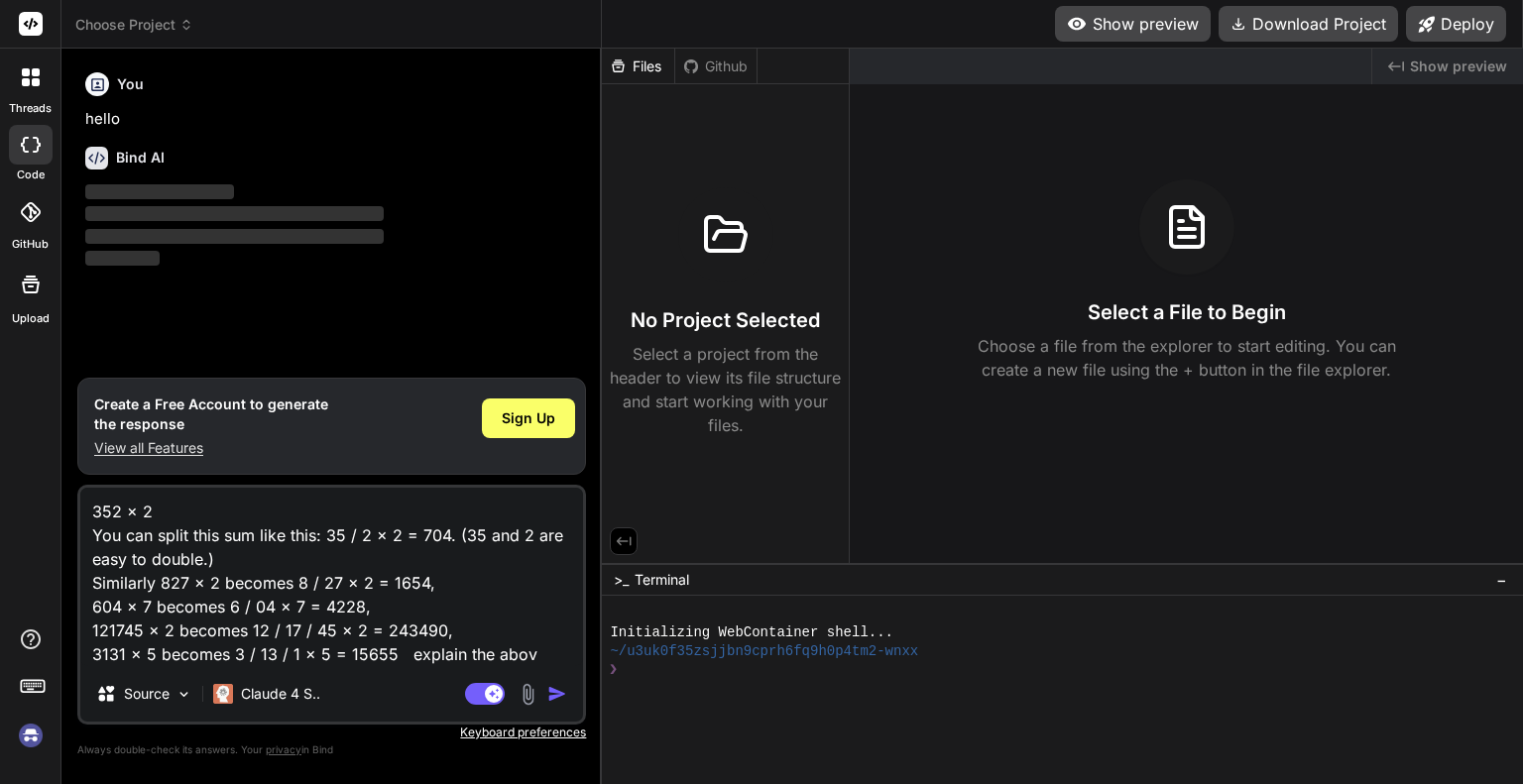type on "352 × 2
You can split this sum like this: 35 / 2 × 2 = 704. (35 and 2 are easy to double.)
Similarly 827 × 2 becomes 8 / 27 × 2 = 1654,
604 × 7 becomes 6 / 04 × 7 = 4228,
121745 × 2 becomes 12 / 17 / 45 × 2 = 243490,
3131 × 5 becomes 3 / 13 / 1 × 5 = 15655   explain the above" 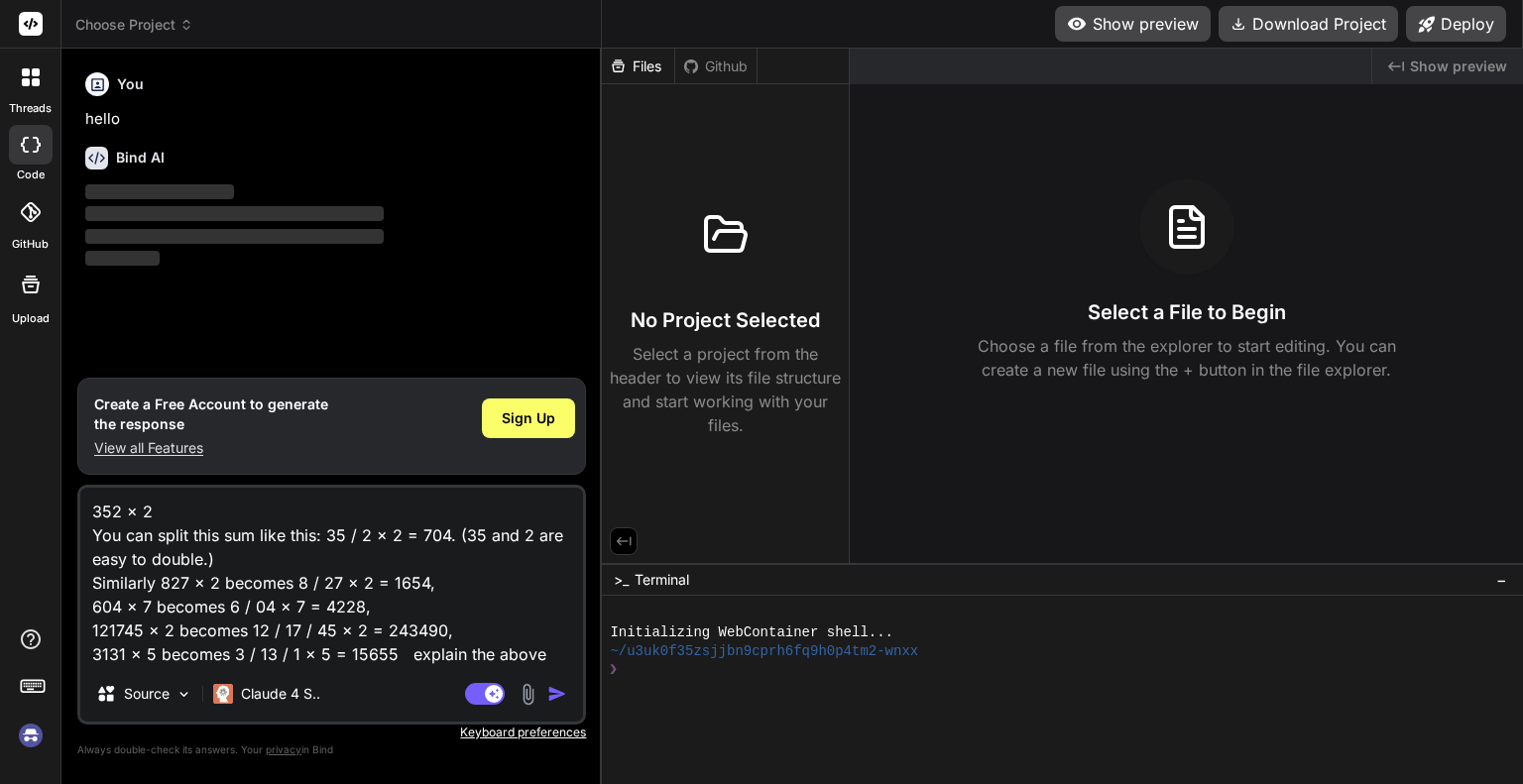 type on "352 × 2
You can split this sum like this: 35 / 2 × 2 = 704. (35 and 2 are easy to double.)
Similarly 827 × 2 becomes 8 / 27 × 2 = 1654,
604 × 7 becomes 6 / 04 × 7 = 4228,
121745 × 2 becomes 12 / 17 / 45 × 2 = 243490,
3131 × 5 becomes 3 / 13 / 1 × 5 = 15655   explain the above" 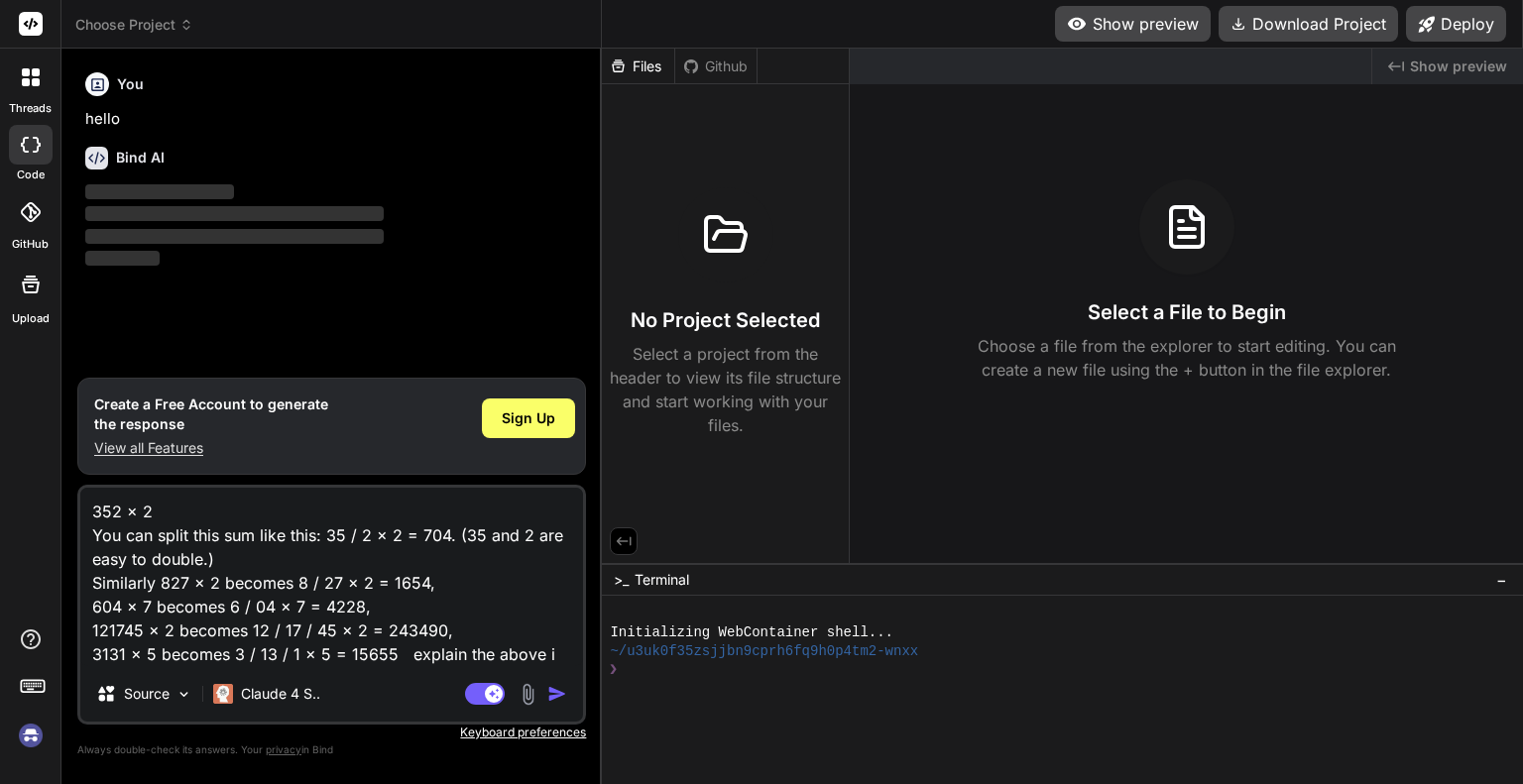 type on "352 × 2
You can split this sum like this: 35 / 2 × 2 = 704. (35 and 2 are easy to double.)
Similarly 827 × 2 becomes 8 / 27 × 2 = 1654,
604 × 7 becomes 6 / 04 × 7 = 4228,
121745 × 2 becomes 12 / 17 / 45 × 2 = 243490,
3131 × 5 becomes 3 / 13 / 1 × 5 = 15655   explain the above in" 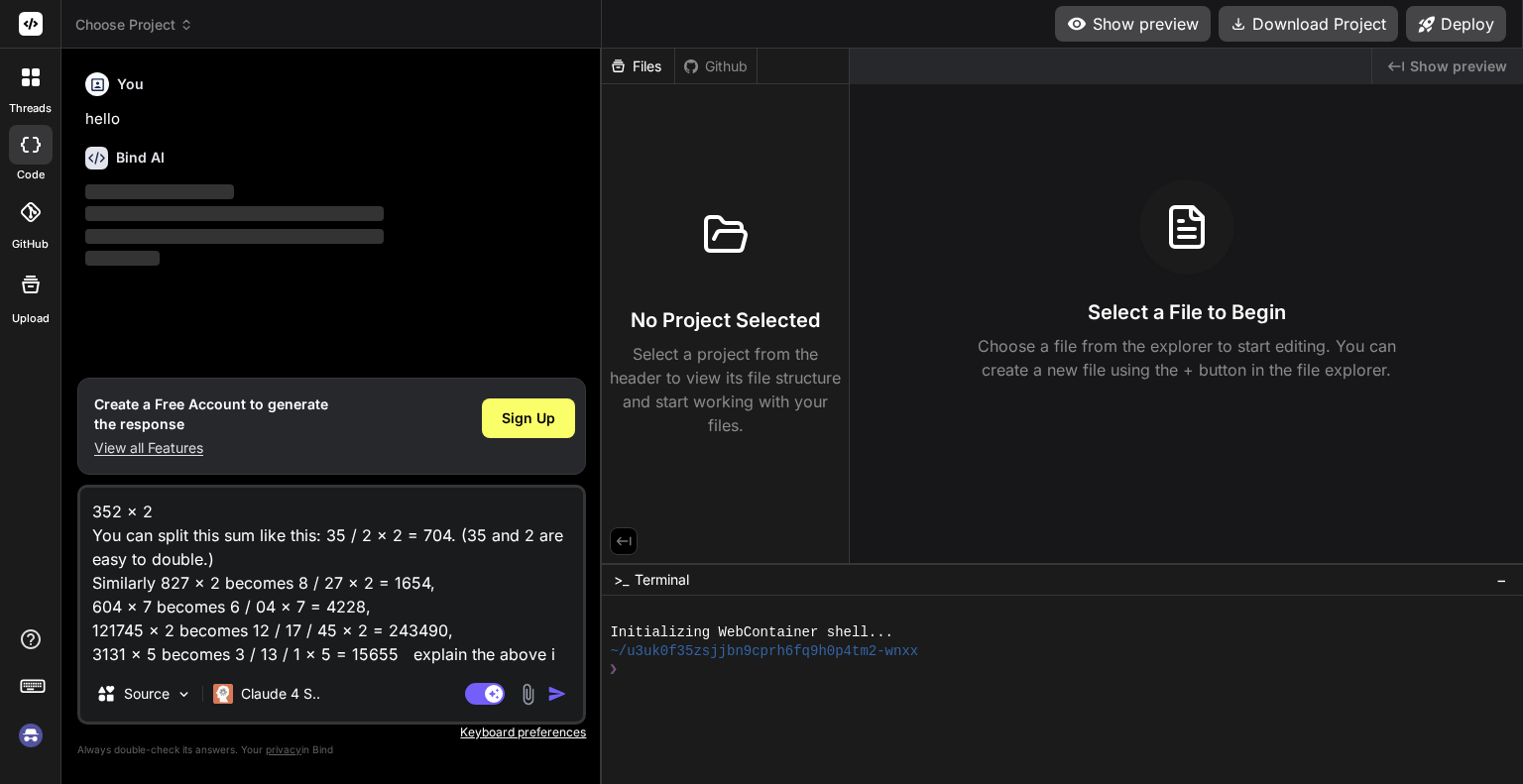 type on "x" 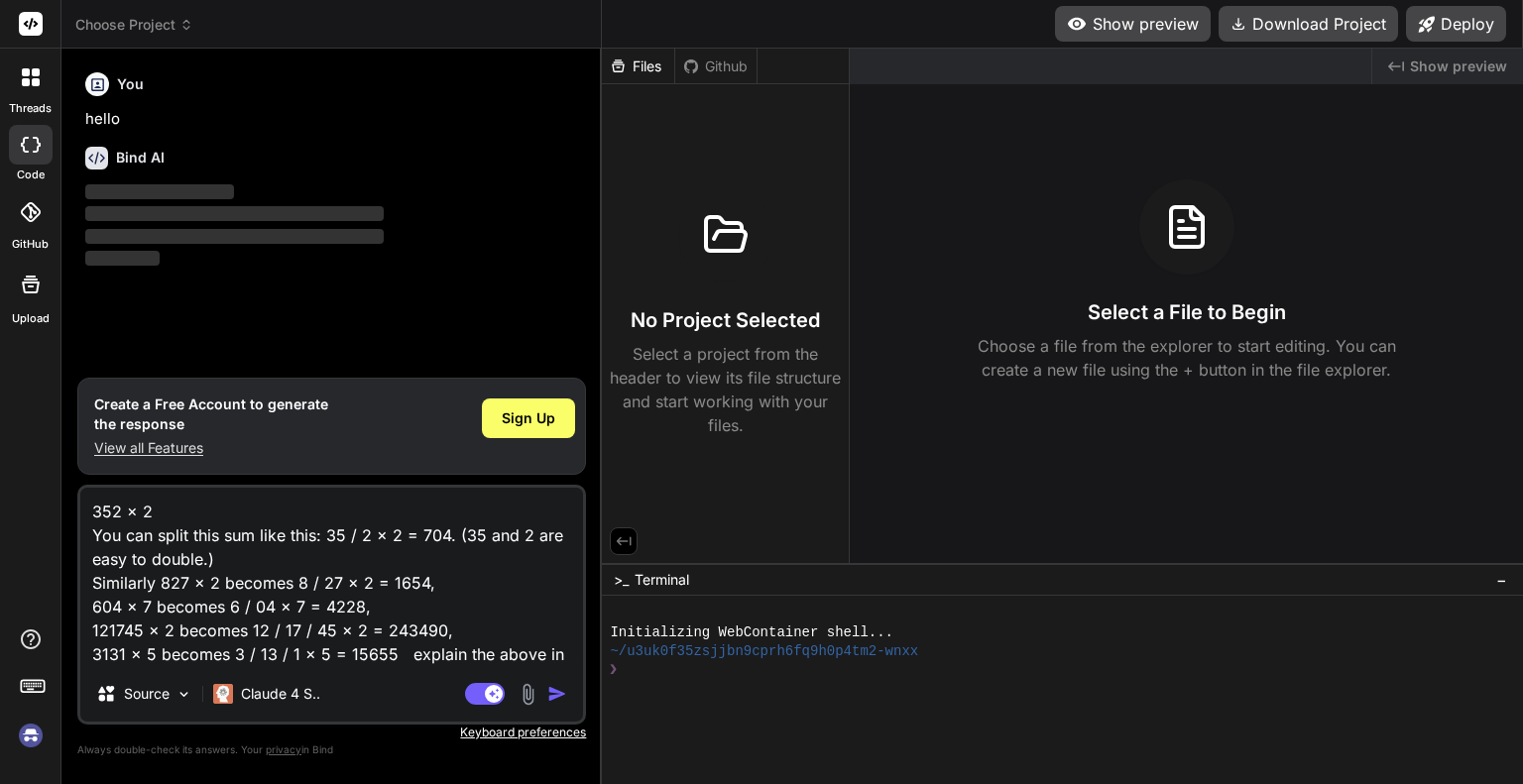 type on "352 × 2
You can split this sum like this: 35 / 2 × 2 = 704. (35 and 2 are easy to double.)
Similarly 827 × 2 becomes 8 / 27 × 2 = 1654,
604 × 7 becomes 6 / 04 × 7 = 4228,
121745 × 2 becomes 12 / 17 / 45 × 2 = 243490,
3131 × 5 becomes 3 / 13 / 1 × 5 = 15655   explain the above in" 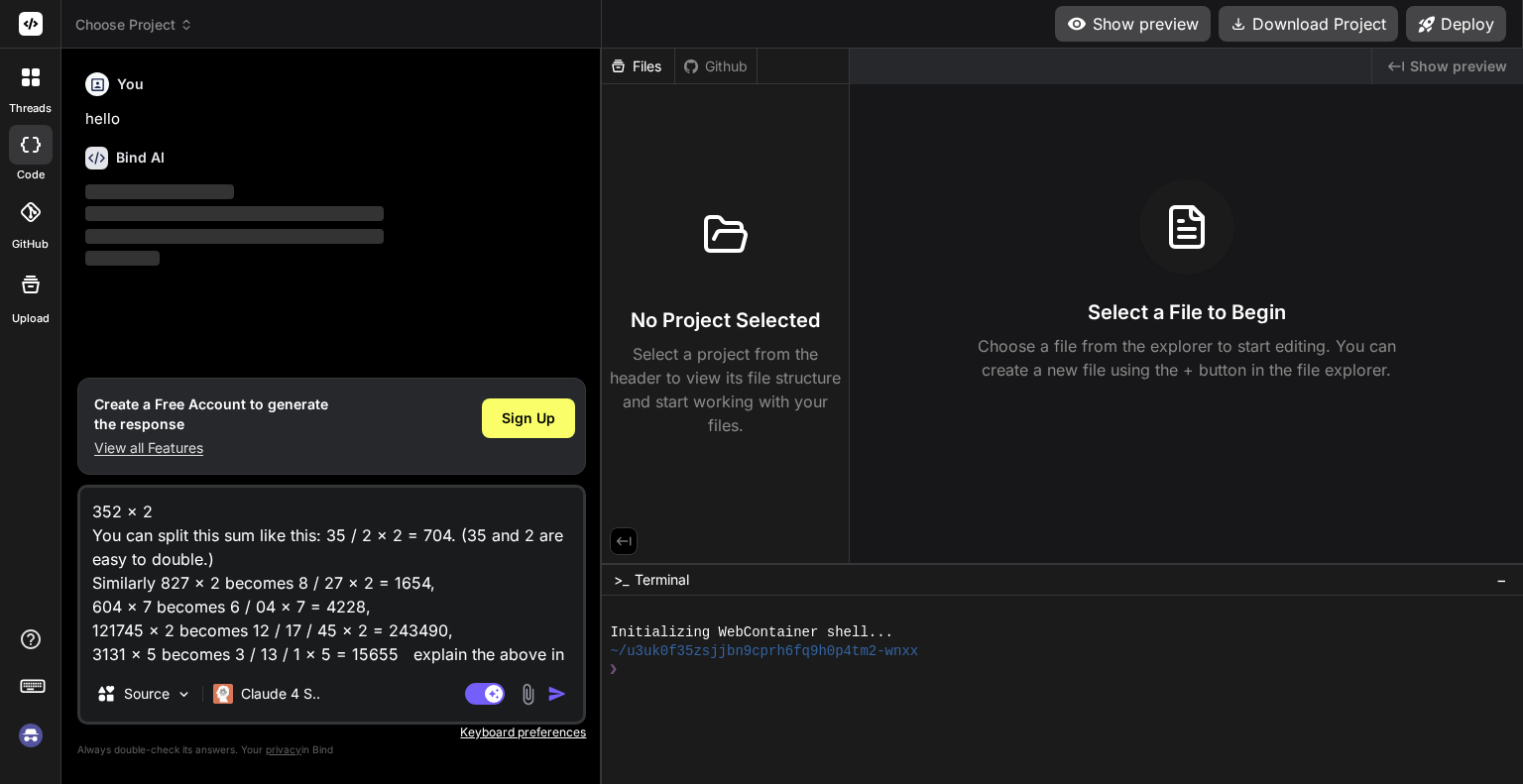 type on "352 × 2
You can split this sum like this: 35 / 2 × 2 = 704. (35 and 2 are easy to double.)
Similarly 827 × 2 becomes 8 / 27 × 2 = 1654,
604 × 7 becomes 6 / 04 × 7 = 4228,
121745 × 2 becomes 12 / 17 / 45 × 2 = 243490,
3131 × 5 becomes 3 / 13 / 1 × 5 = 15655   explain the above in a" 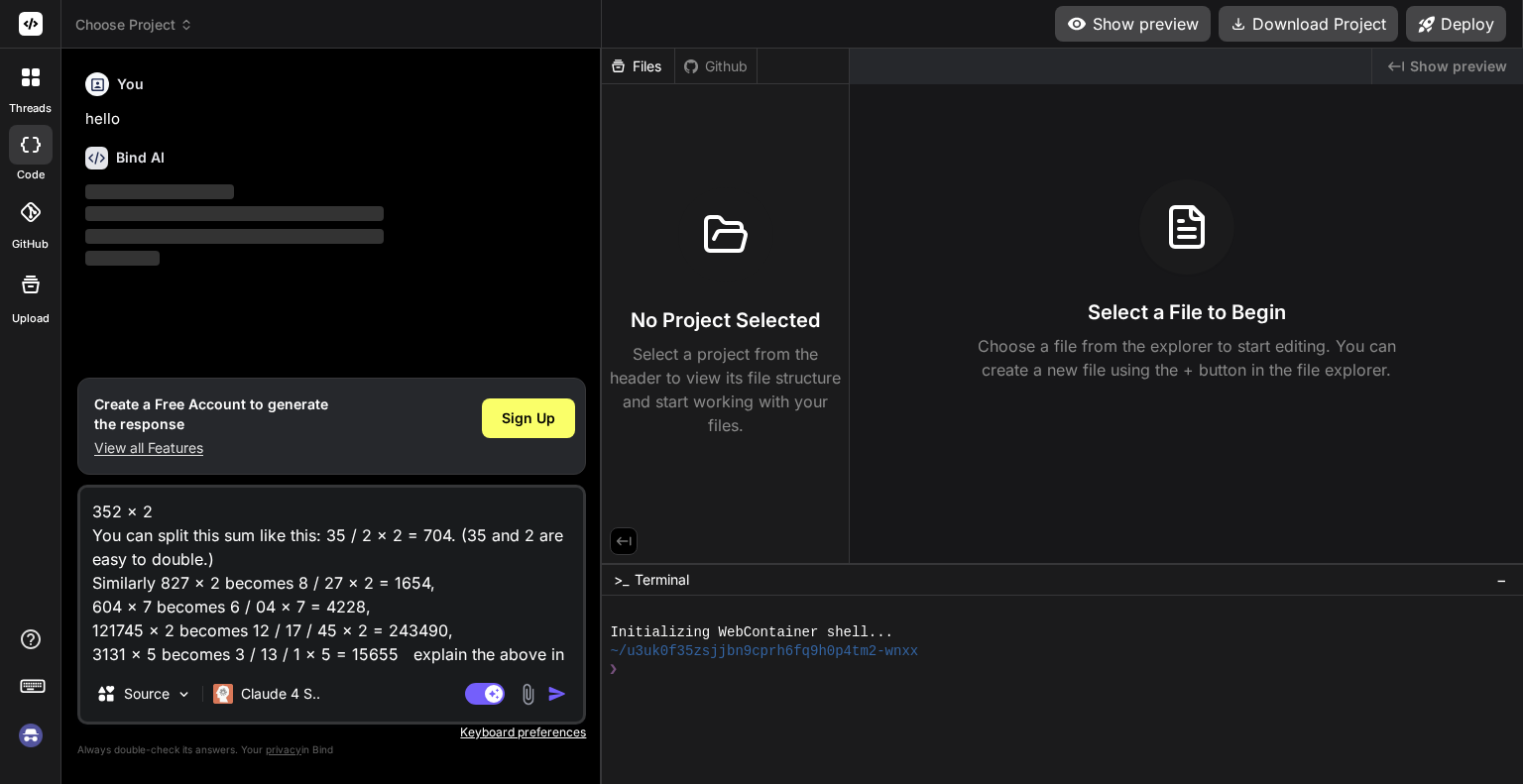 type on "352 × 2
You can split this sum like this: 35 / 2 × 2 = 704. (35 and 2 are easy to double.)
Similarly 827 × 2 becomes 8 / 27 × 2 = 1654,
604 × 7 becomes 6 / 04 × 7 = 4228,
121745 × 2 becomes 12 / 17 / 45 × 2 = 243490,
3131 × 5 becomes 3 / 13 / 1 × 5 = 15655   explain the above in a pr" 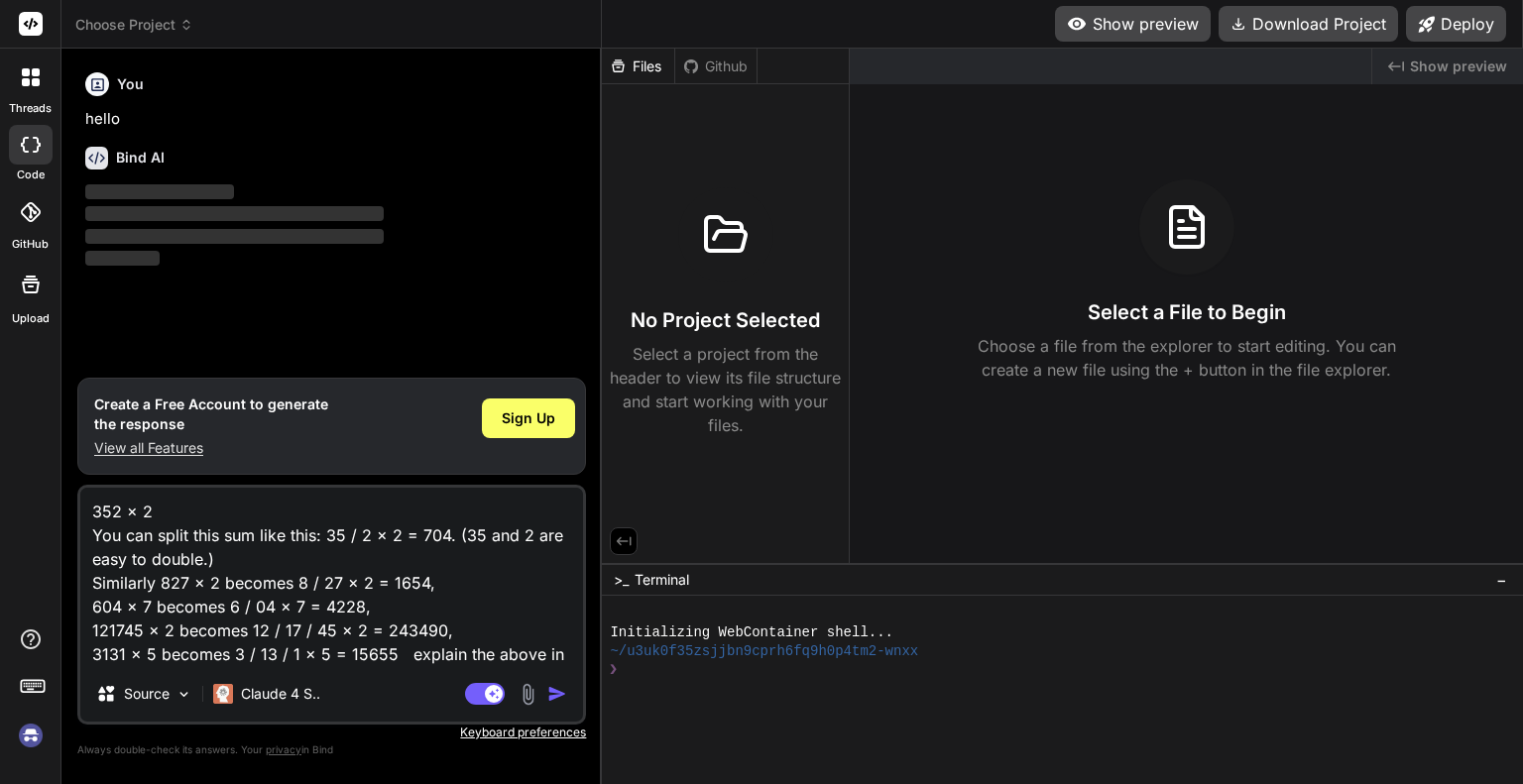 type on "x" 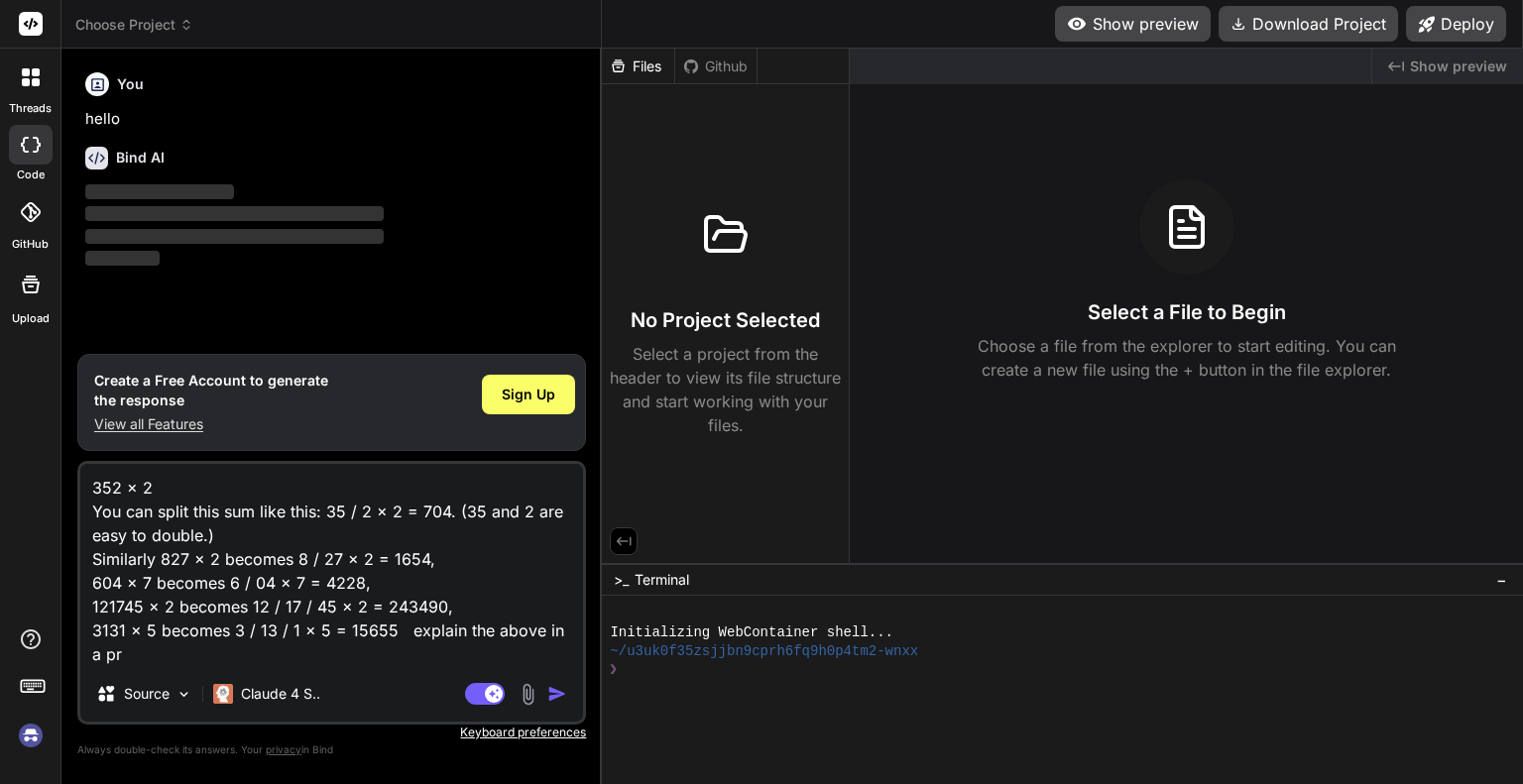 type on "352 × 2
You can split this sum like this: 35 / 2 × 2 = 704. (35 and 2 are easy to double.)
Similarly 827 × 2 becomes 8 / 27 × 2 = 1654,
604 × 7 becomes 6 / 04 × 7 = 4228,
121745 × 2 becomes 12 / 17 / 45 × 2 = 243490,
3131 × 5 becomes 3 / 13 / 1 × 5 = 15655   explain the above in a pro" 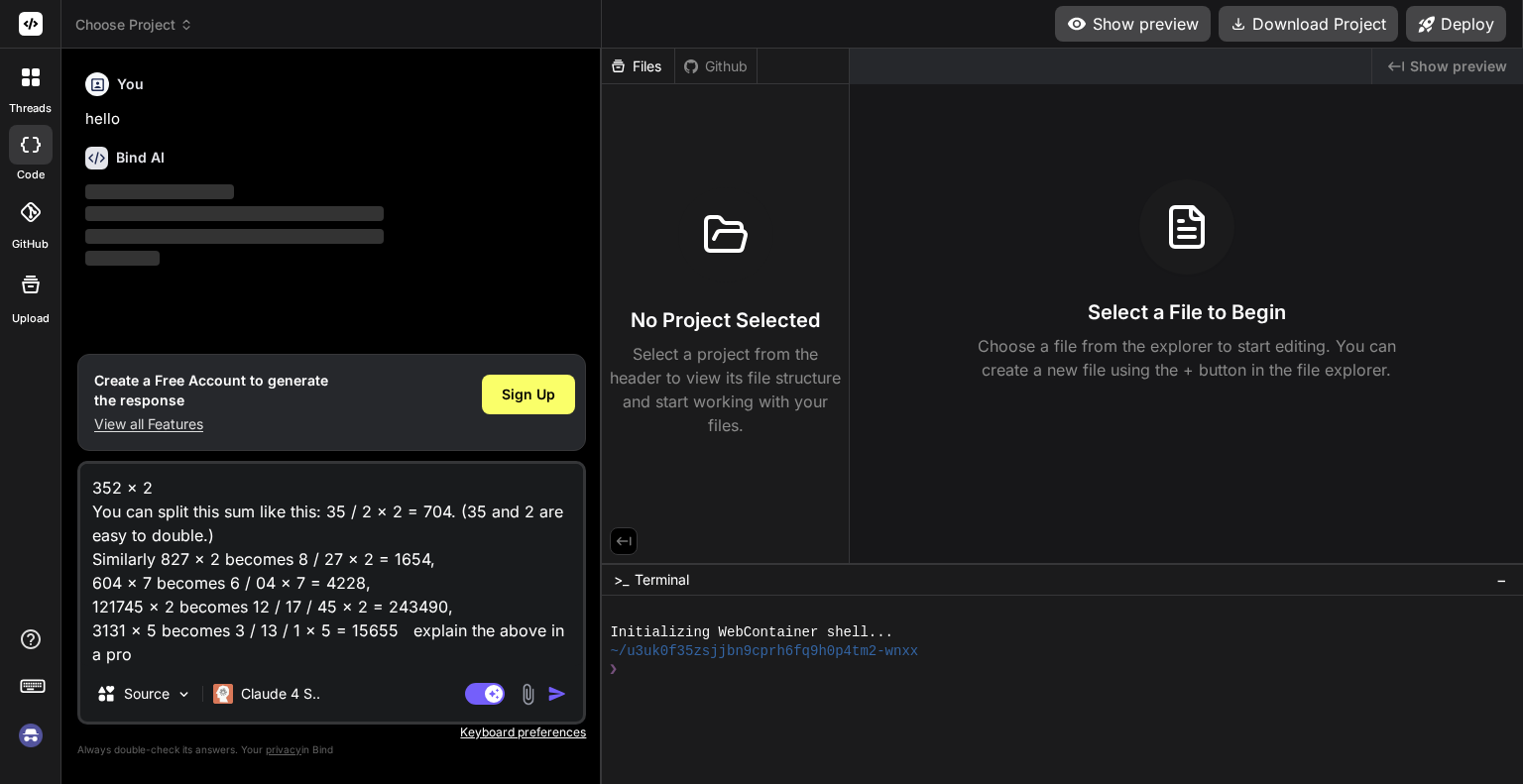 type on "x" 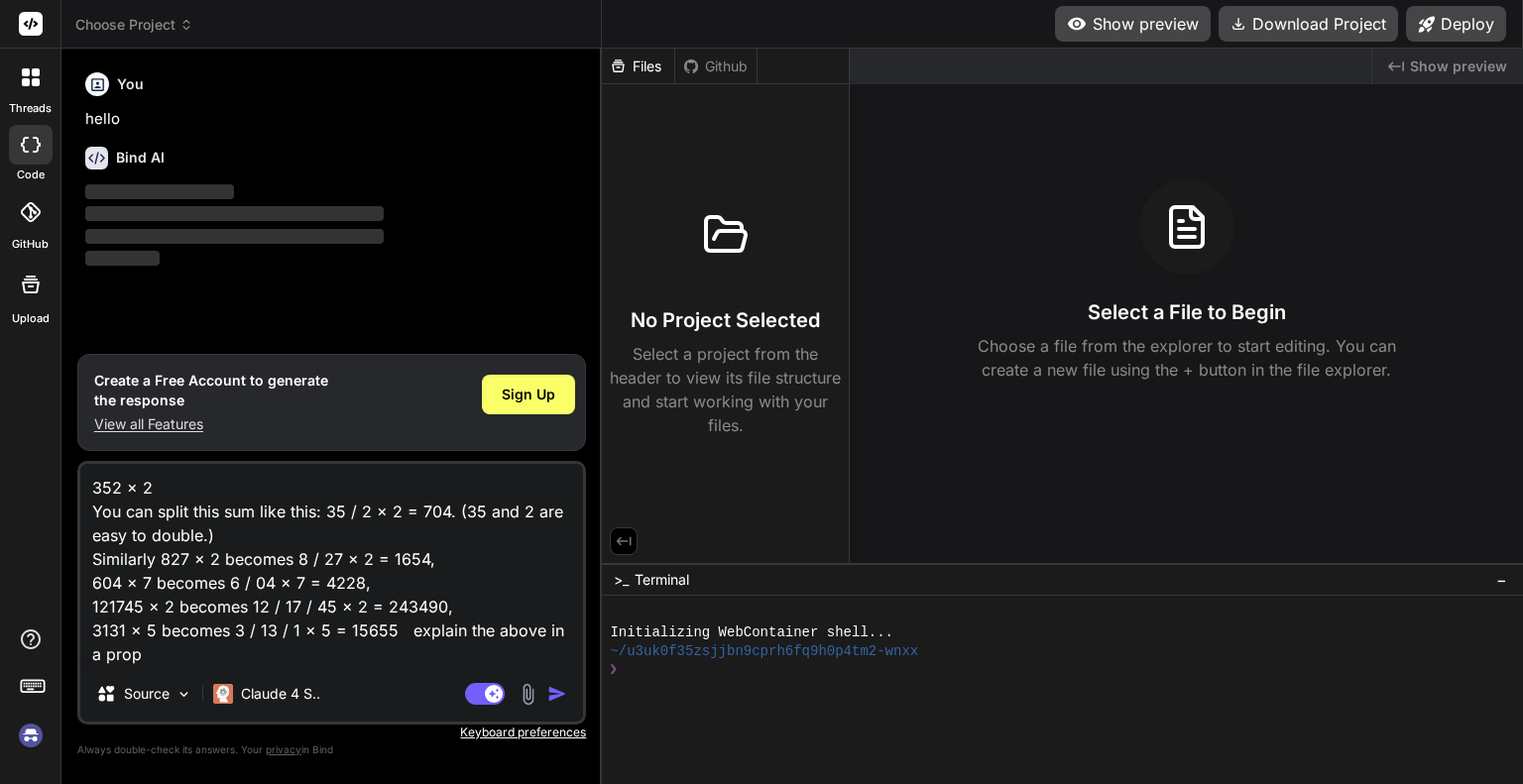 type on "352 × 2
You can split this sum like this: 35 / 2 × 2 = 704. (35 and 2 are easy to double.)
Similarly 827 × 2 becomes 8 / 27 × 2 = 1654,
604 × 7 becomes 6 / 04 × 7 = 4228,
121745 × 2 becomes 12 / 17 / 45 × 2 = 243490,
3131 × 5 becomes 3 / 13 / 1 × 5 = 15655   explain the above in a prope" 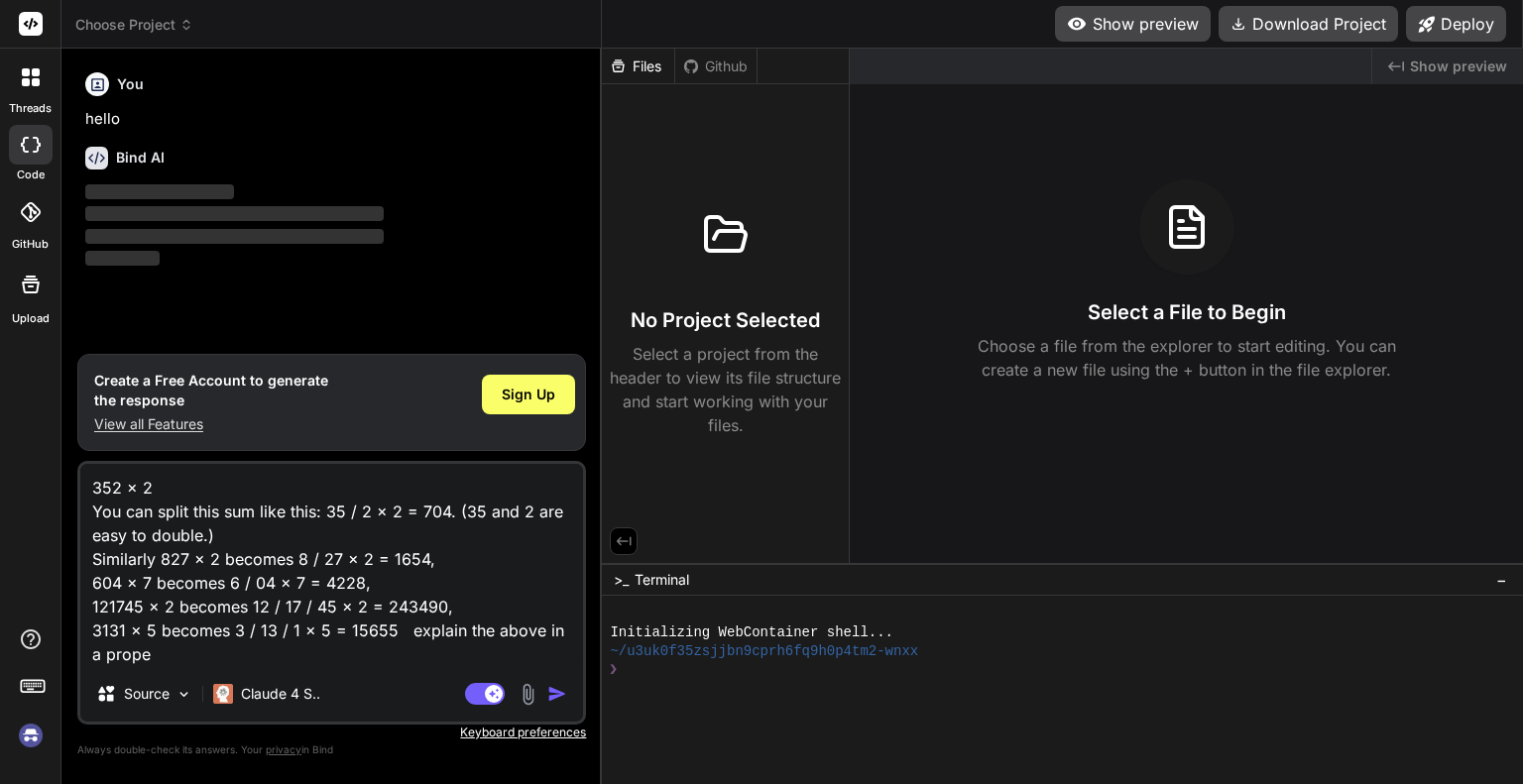 type on "352 × 2
You can split this sum like this: 35 / 2 × 2 = 704. (35 and 2 are easy to double.)
Similarly 827 × 2 becomes 8 / 27 × 2 = 1654,
604 × 7 becomes 6 / 04 × 7 = 4228,
121745 × 2 becomes 12 / 17 / 45 × 2 = 243490,
3131 × 5 becomes 3 / 13 / 1 × 5 = 15655   explain the above in a proper" 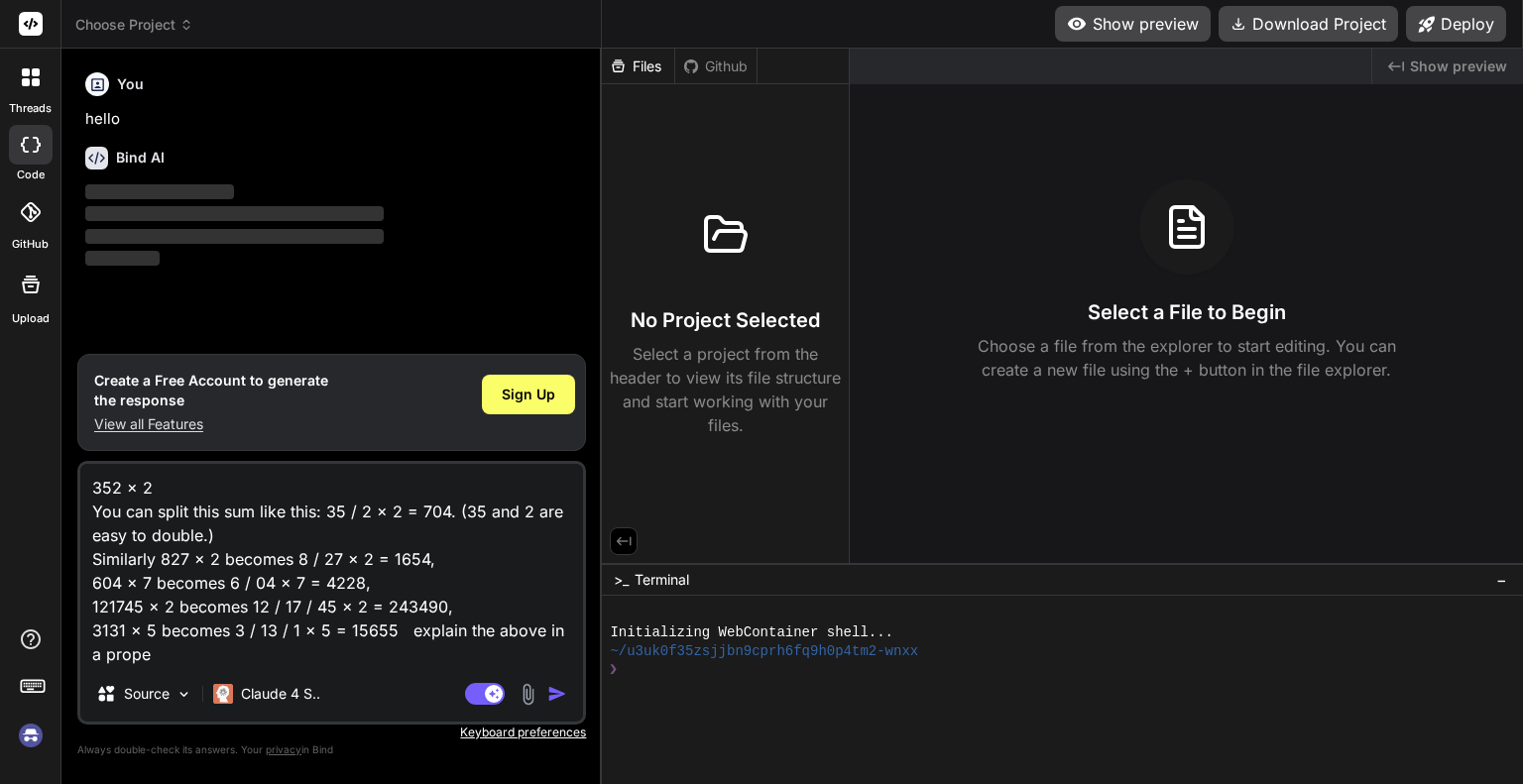 type on "x" 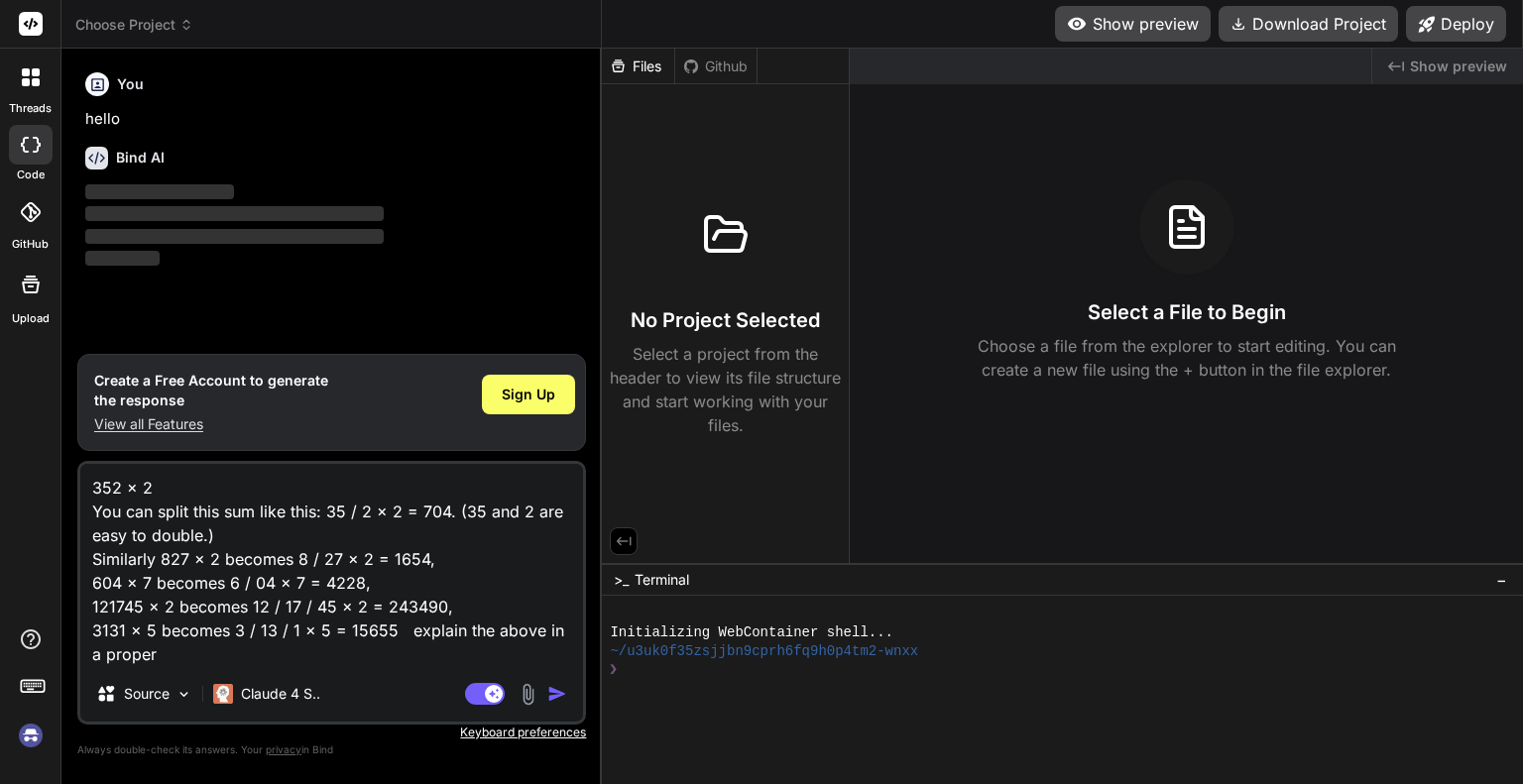 type on "352 × 2
You can split this sum like this: 35 / 2 × 2 = 704. (35 and 2 are easy to double.)
Similarly 827 × 2 becomes 8 / 27 × 2 = 1654,
604 × 7 becomes 6 / 04 × 7 = 4228,
121745 × 2 becomes 12 / 17 / 45 × 2 = 243490,
3131 × 5 becomes 3 / 13 / 1 × 5 = 15655   explain the above in a proper" 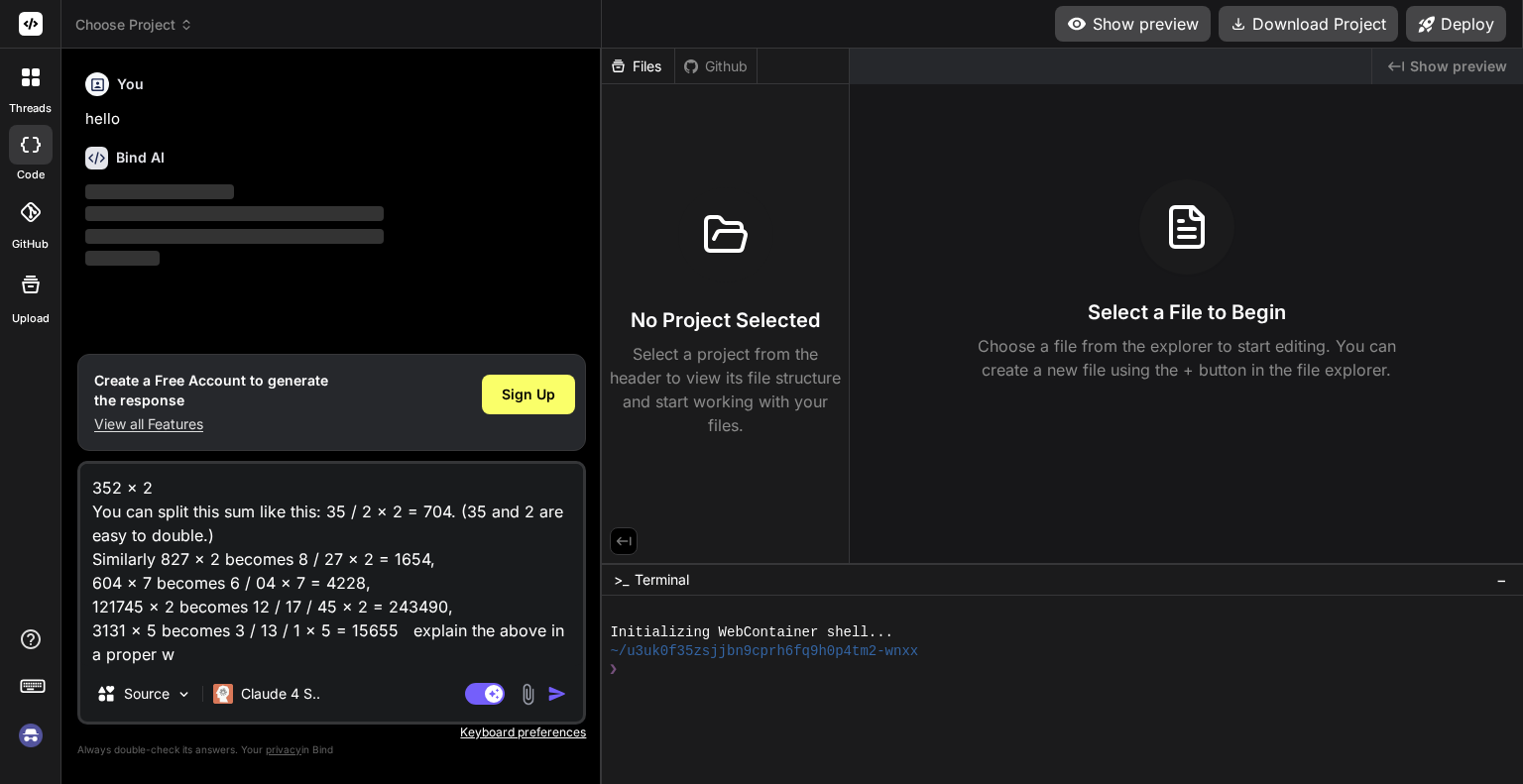 type on "352 × 2
You can split this sum like this: 35 / 2 × 2 = 704. (35 and 2 are easy to double.)
Similarly 827 × 2 becomes 8 / 27 × 2 = 1654,
604 × 7 becomes 6 / 04 × 7 = 4228,
121745 × 2 becomes 12 / 17 / 45 × 2 = 243490,
3131 × 5 becomes 3 / 13 / 1 × 5 = 15655   explain the above in a proper wa" 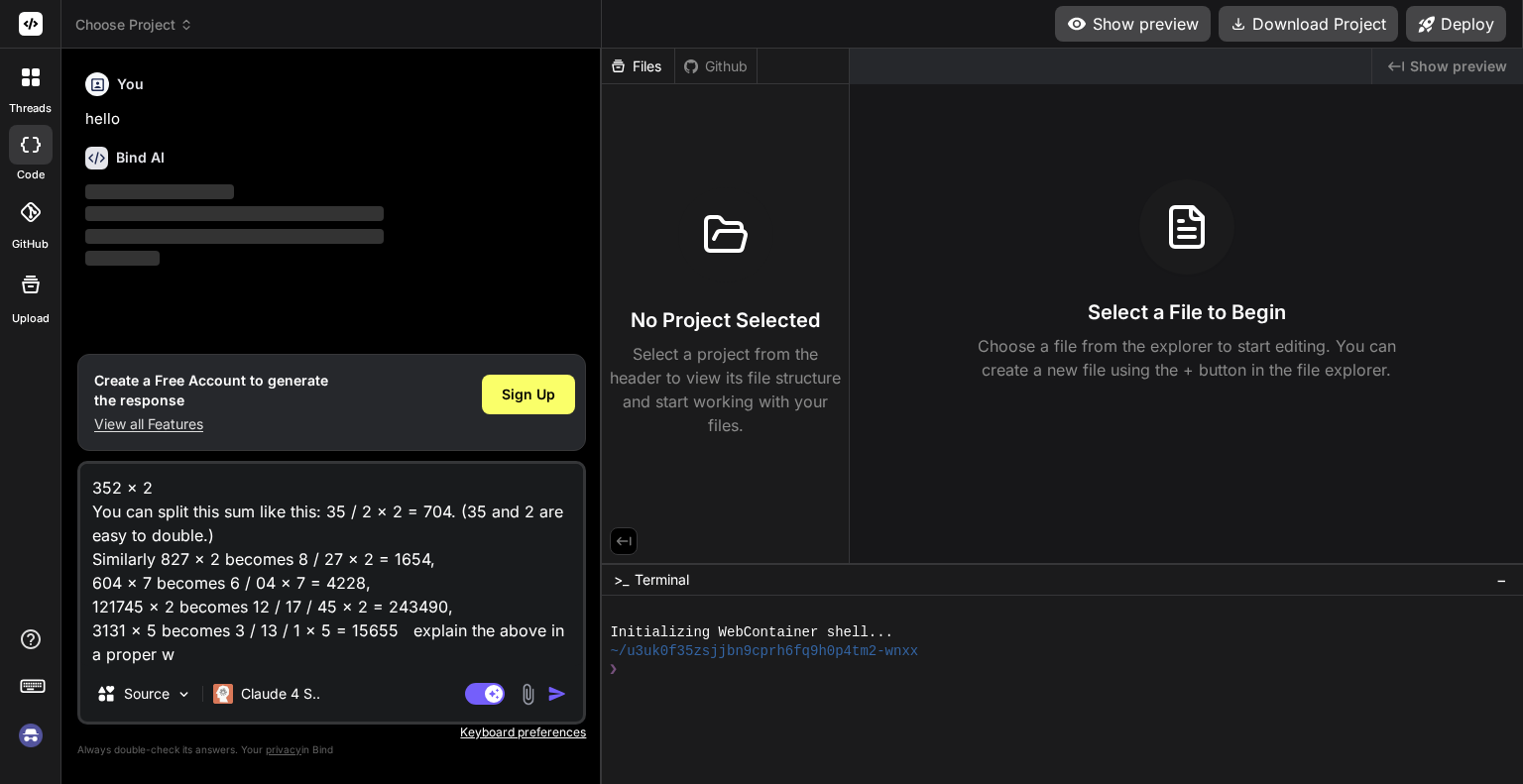 type on "x" 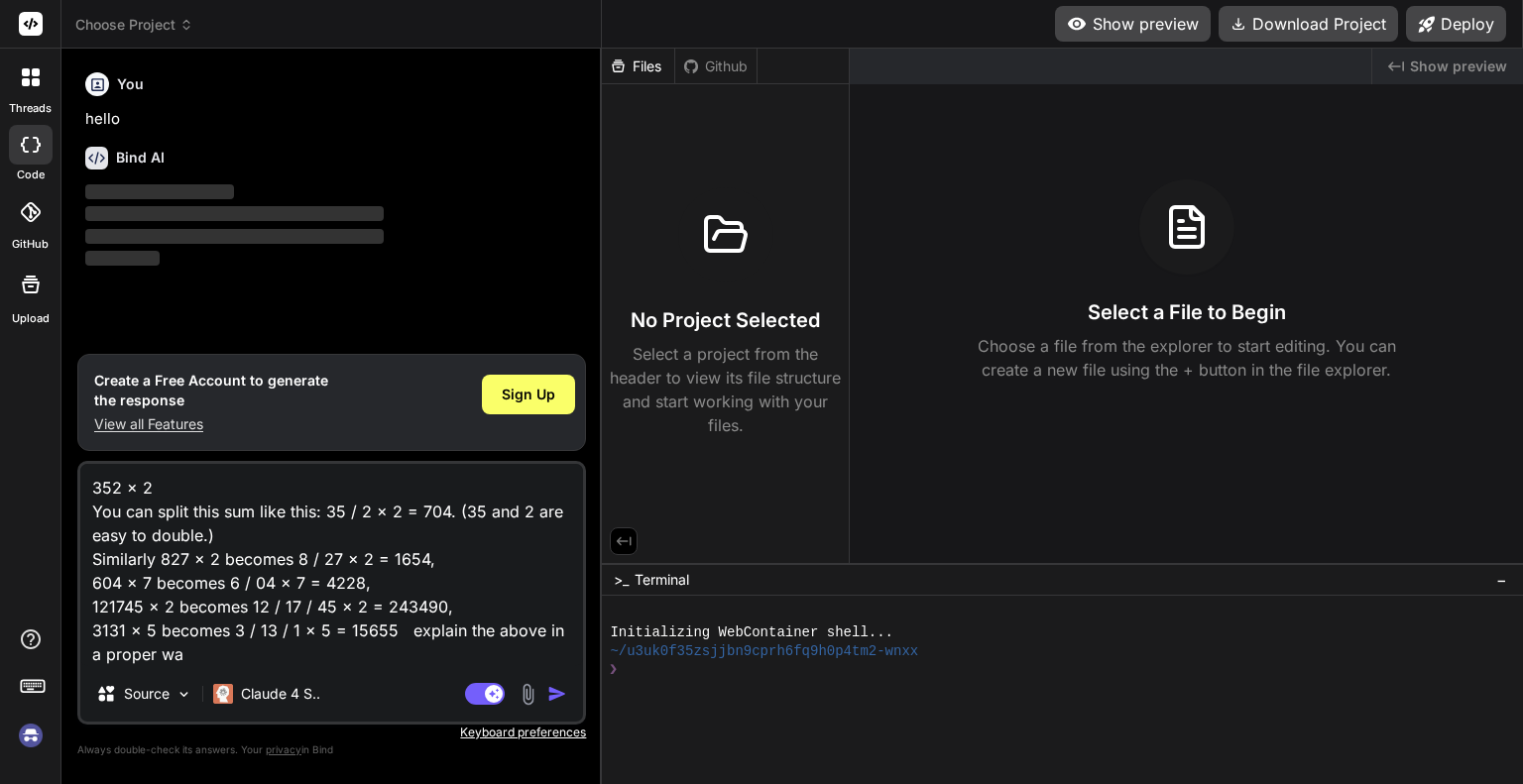 type on "352 × 2
You can split this sum like this: 35 / 2 × 2 = 704. (35 and 2 are easy to double.)
Similarly 827 × 2 becomes 8 / 27 × 2 = 1654,
604 × 7 becomes 6 / 04 × 7 = 4228,
121745 × 2 becomes 12 / 17 / 45 × 2 = 243490,
3131 × 5 becomes 3 / 13 / 1 × 5 = 15655   explain the above in a proper way" 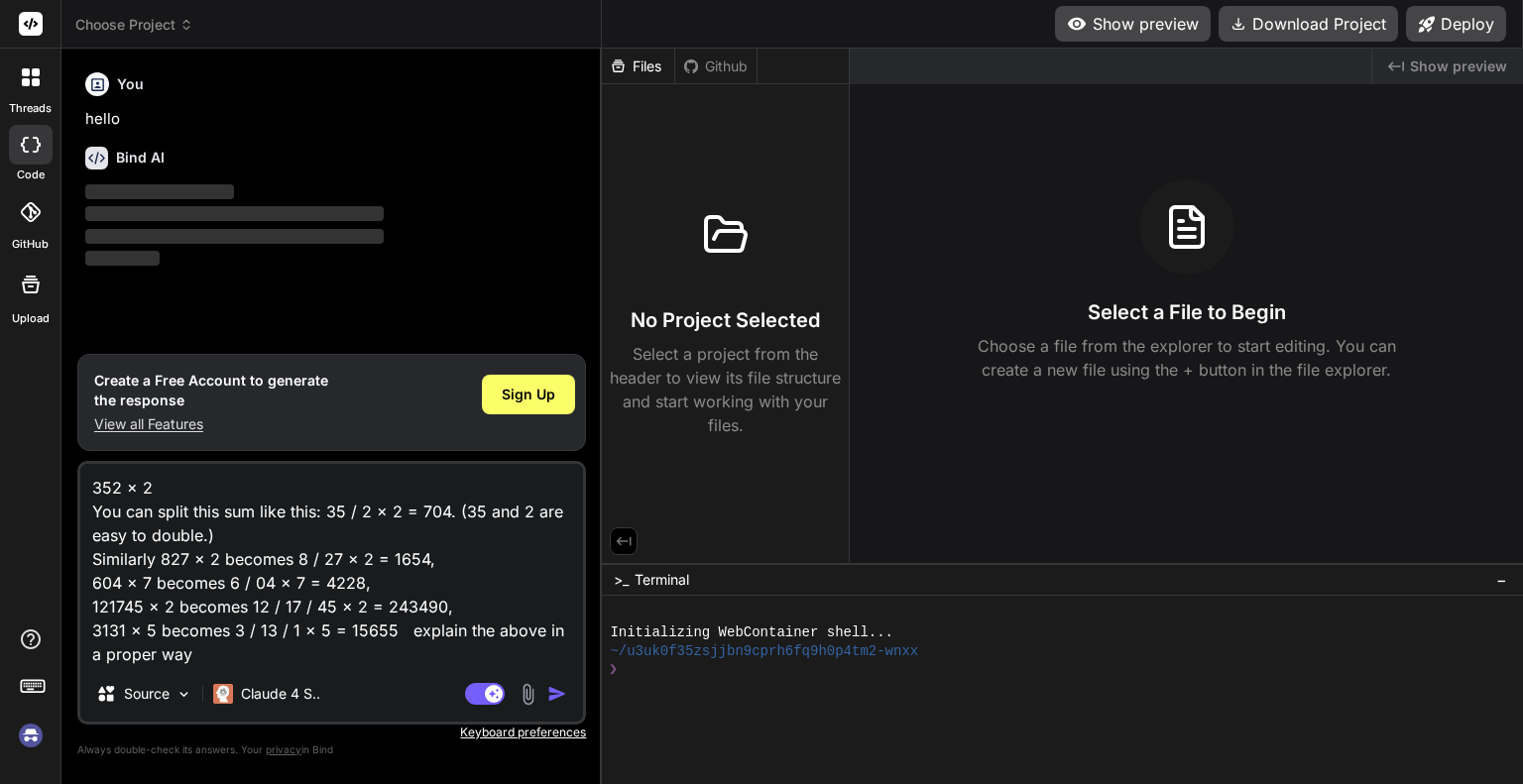 type on "352 × 2
You can split this sum like this: 35 / 2 × 2 = 704. (35 and 2 are easy to double.)
Similarly 827 × 2 becomes 8 / 27 × 2 = 1654,
604 × 7 becomes 6 / 04 × 7 = 4228,
121745 × 2 becomes 12 / 17 / 45 × 2 = 243490,
3131 × 5 becomes 3 / 13 / 1 × 5 = 15655   explain the above in a proper way" 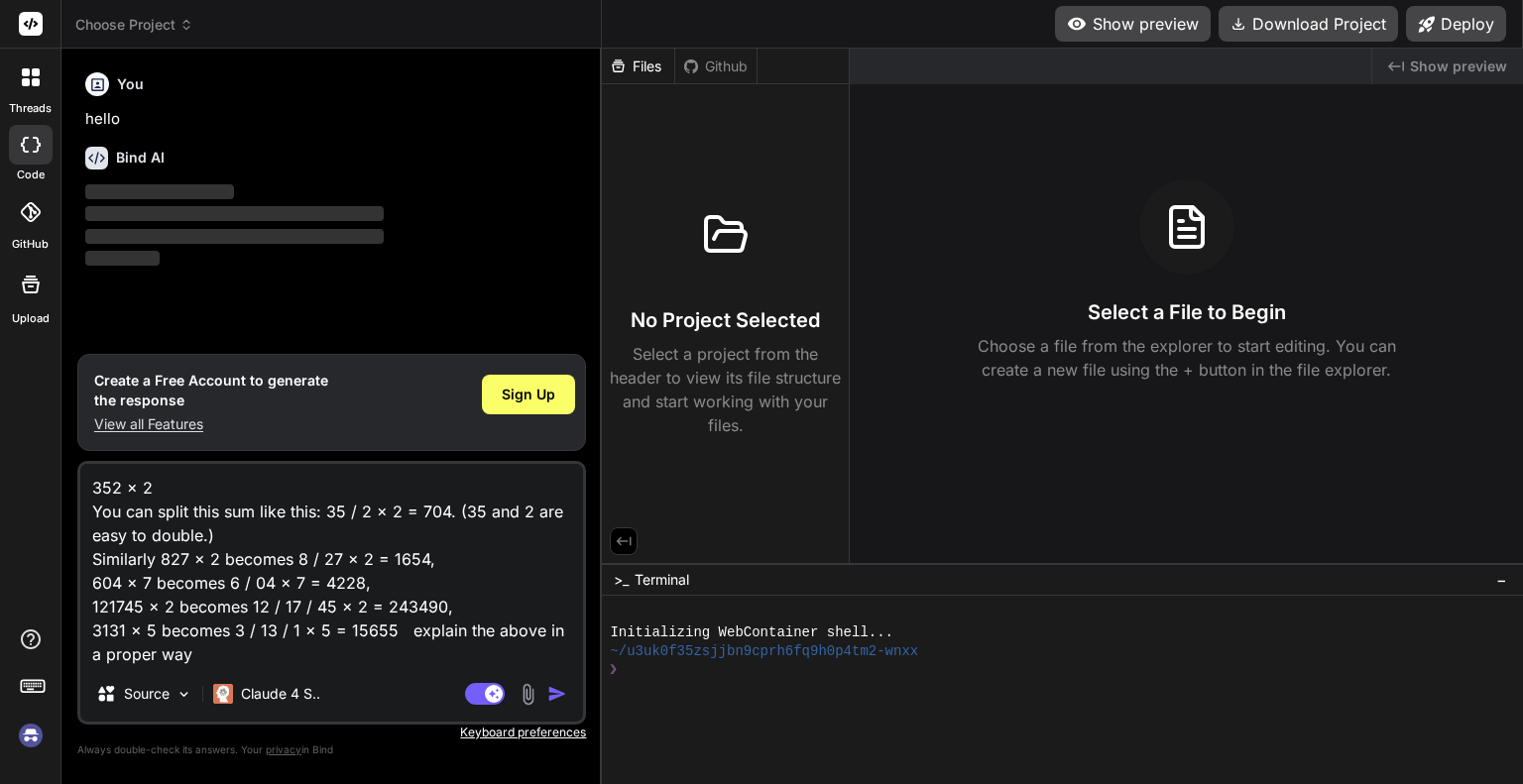 click at bounding box center (557, 694) 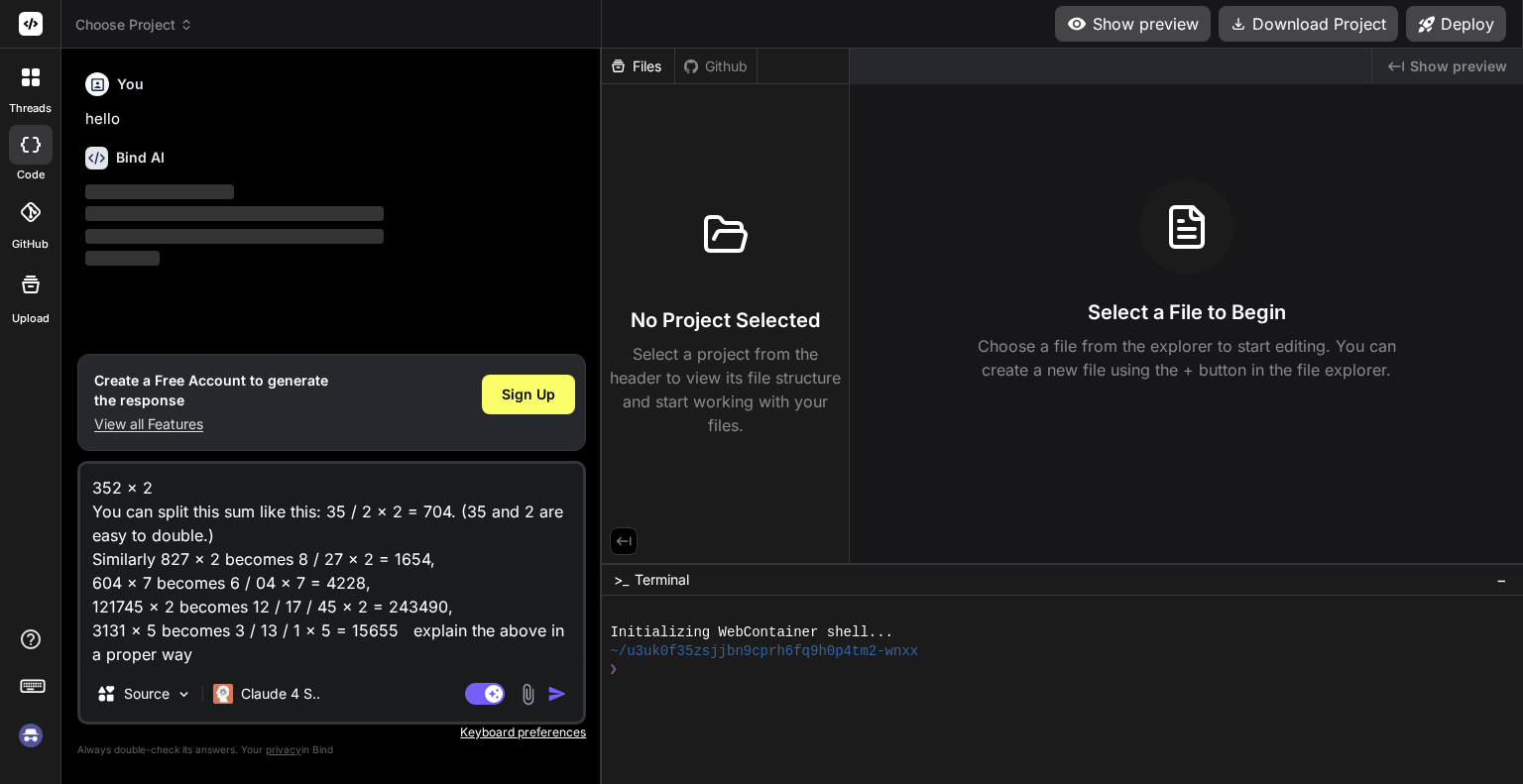 click on "Agent Mode. When this toggle is activated, AI automatically makes decisions, reasons, creates files, and runs terminal commands. Almost full autopilot." at bounding box center (518, 694) 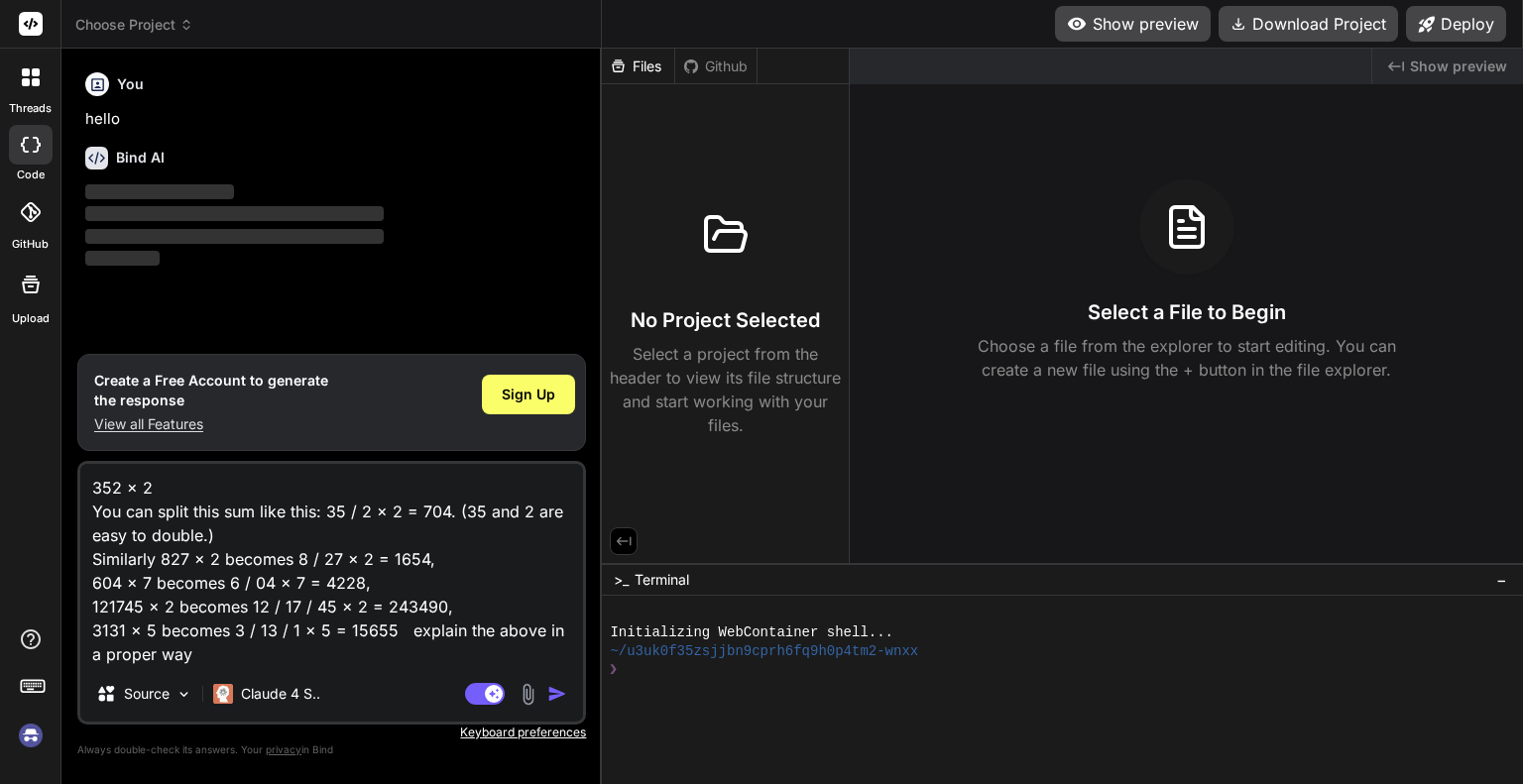 click at bounding box center (557, 694) 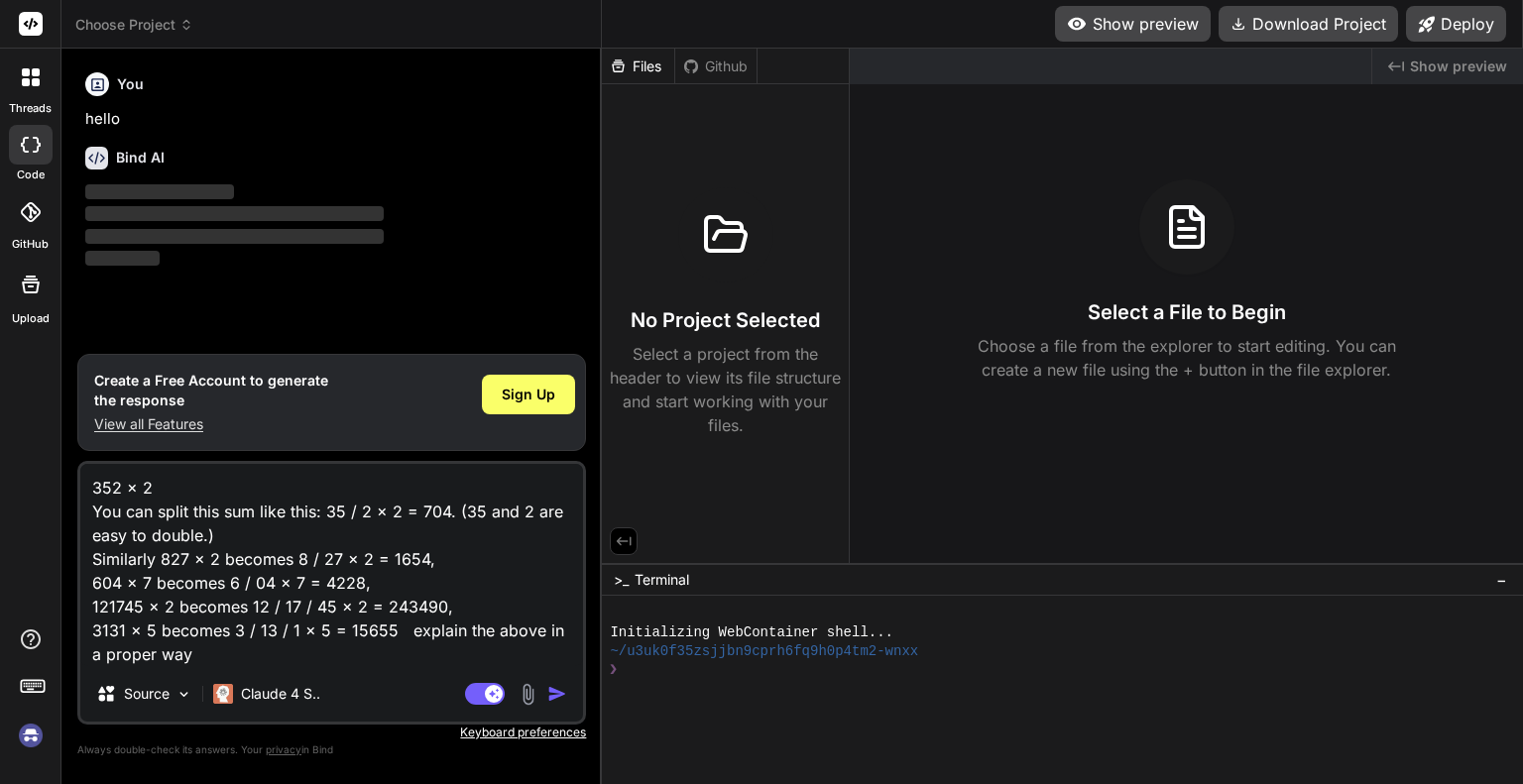 click at bounding box center (557, 694) 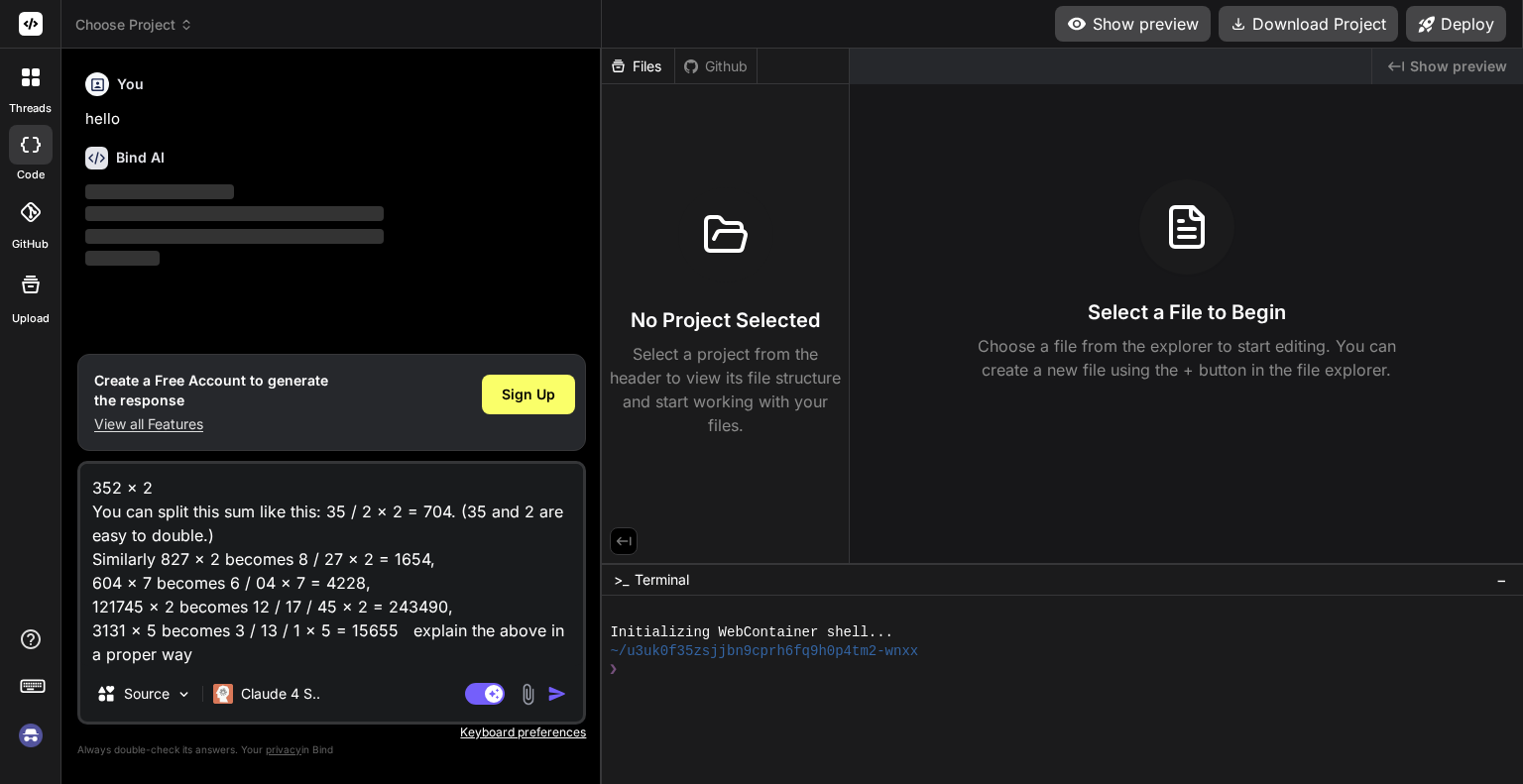 click at bounding box center (557, 694) 